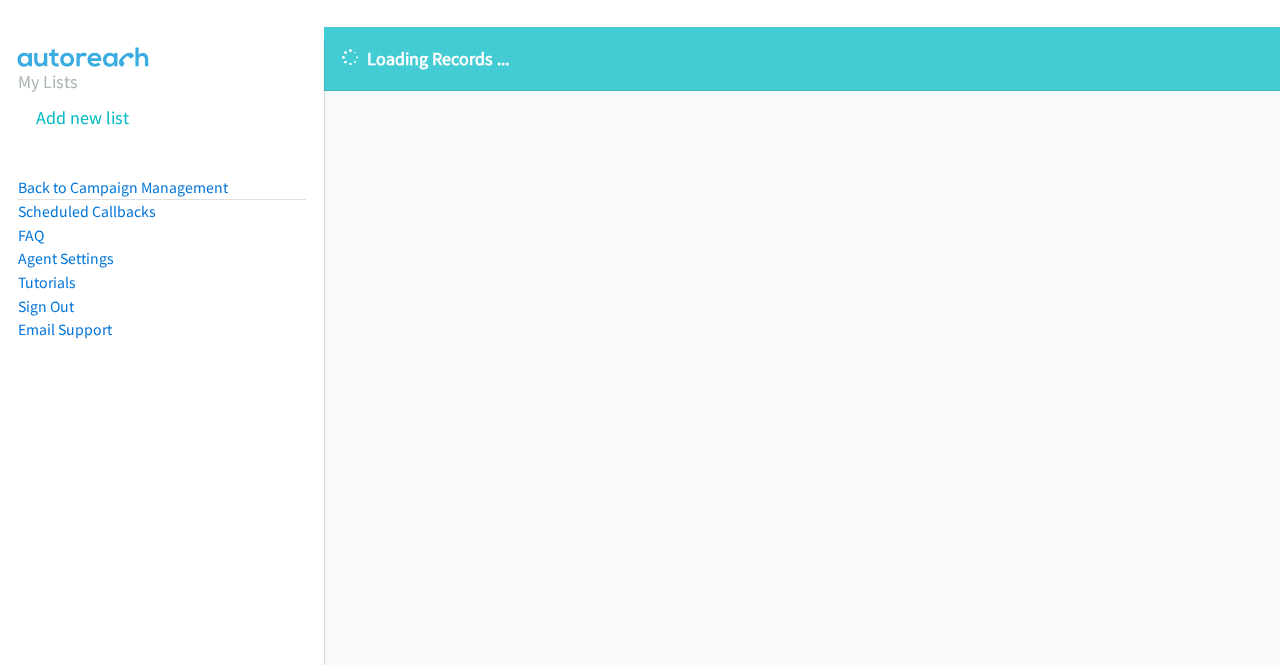scroll, scrollTop: 0, scrollLeft: 0, axis: both 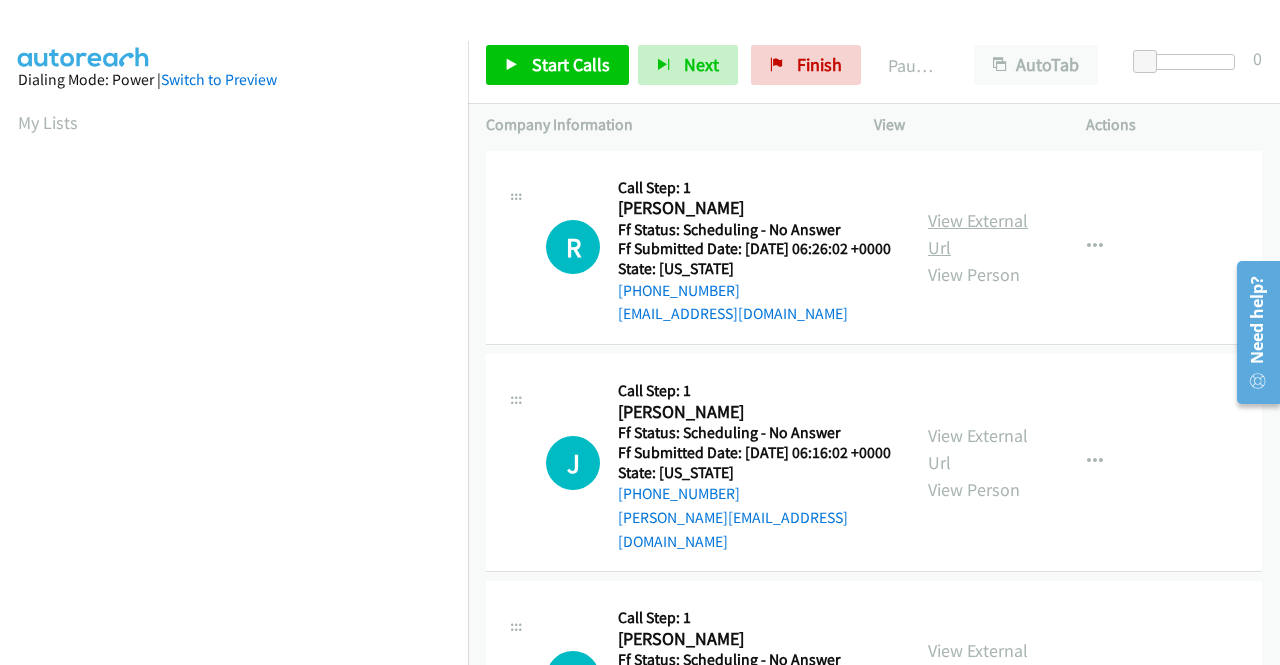 click on "View External Url" at bounding box center (978, 234) 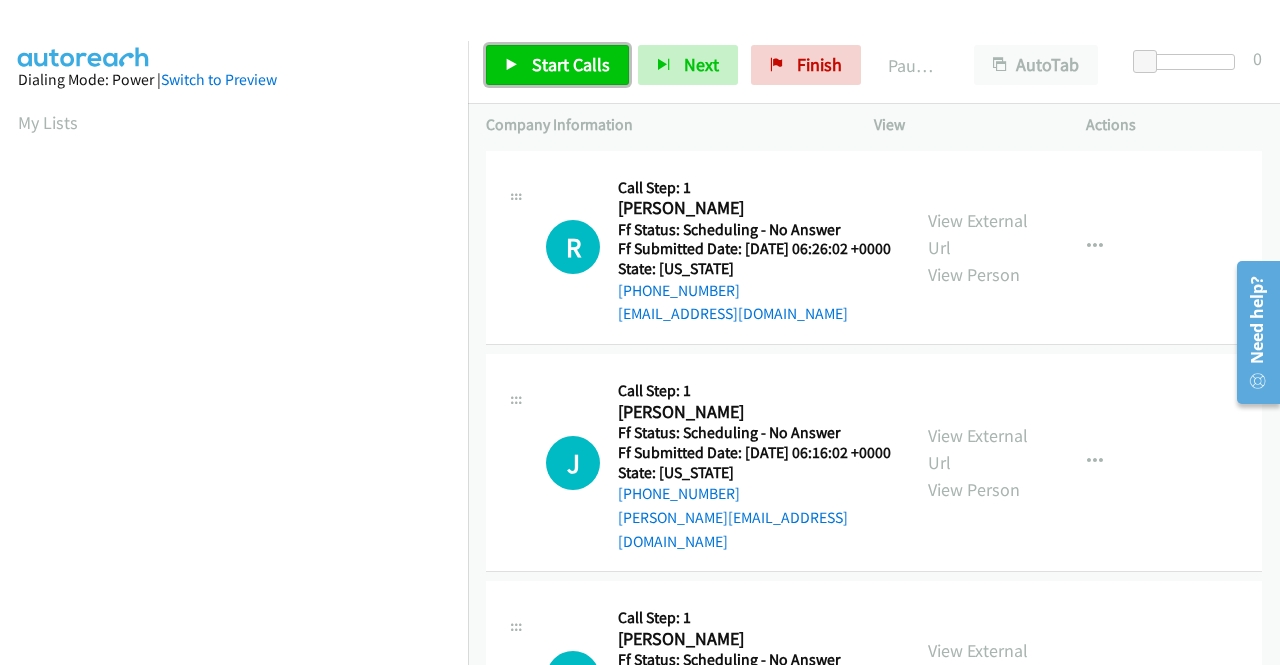 click on "Start Calls" at bounding box center (557, 65) 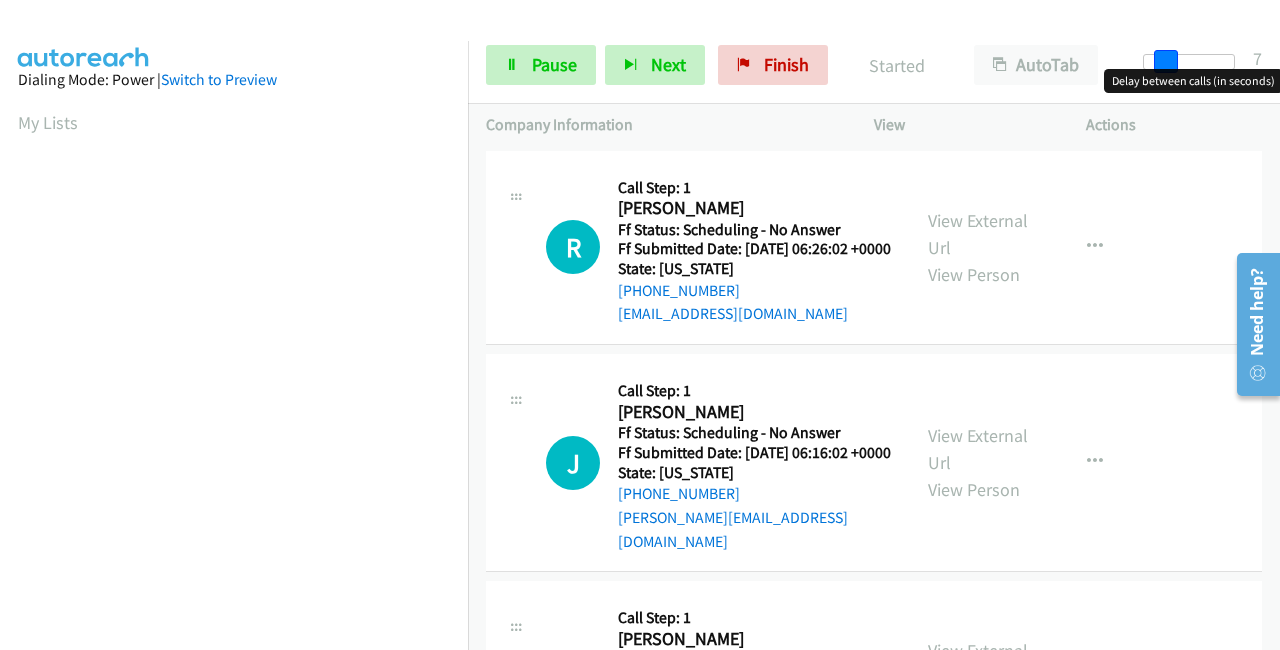 click at bounding box center (1189, 62) 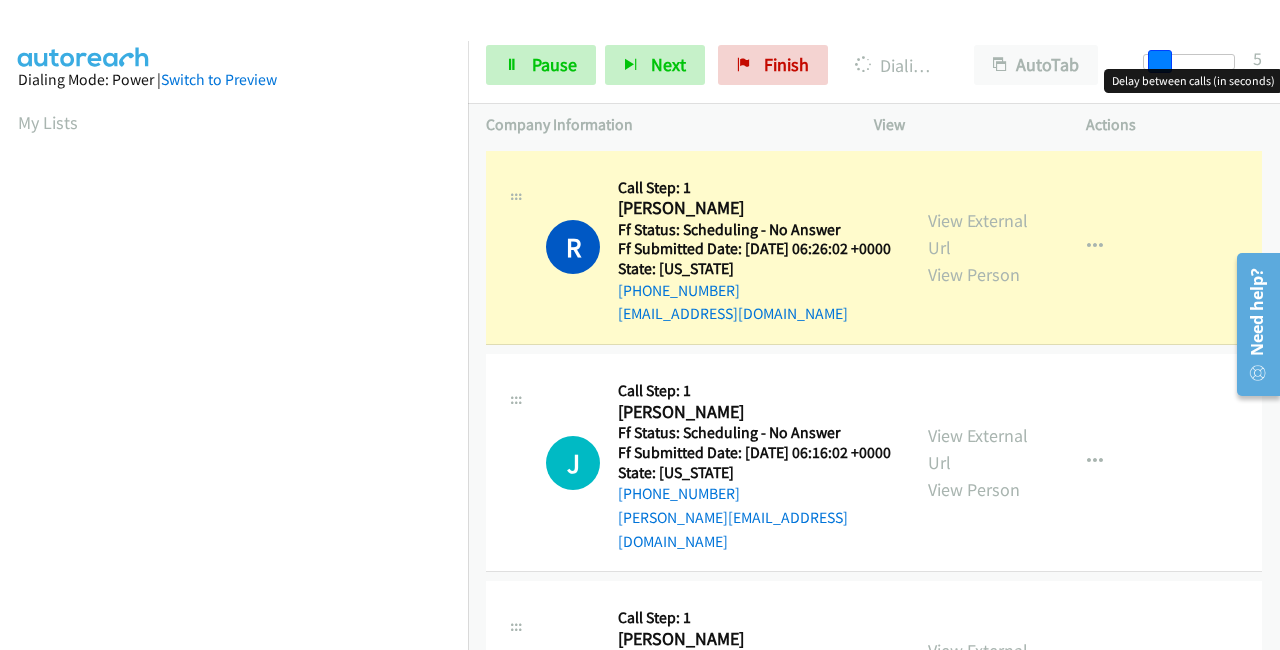 click at bounding box center (1160, 62) 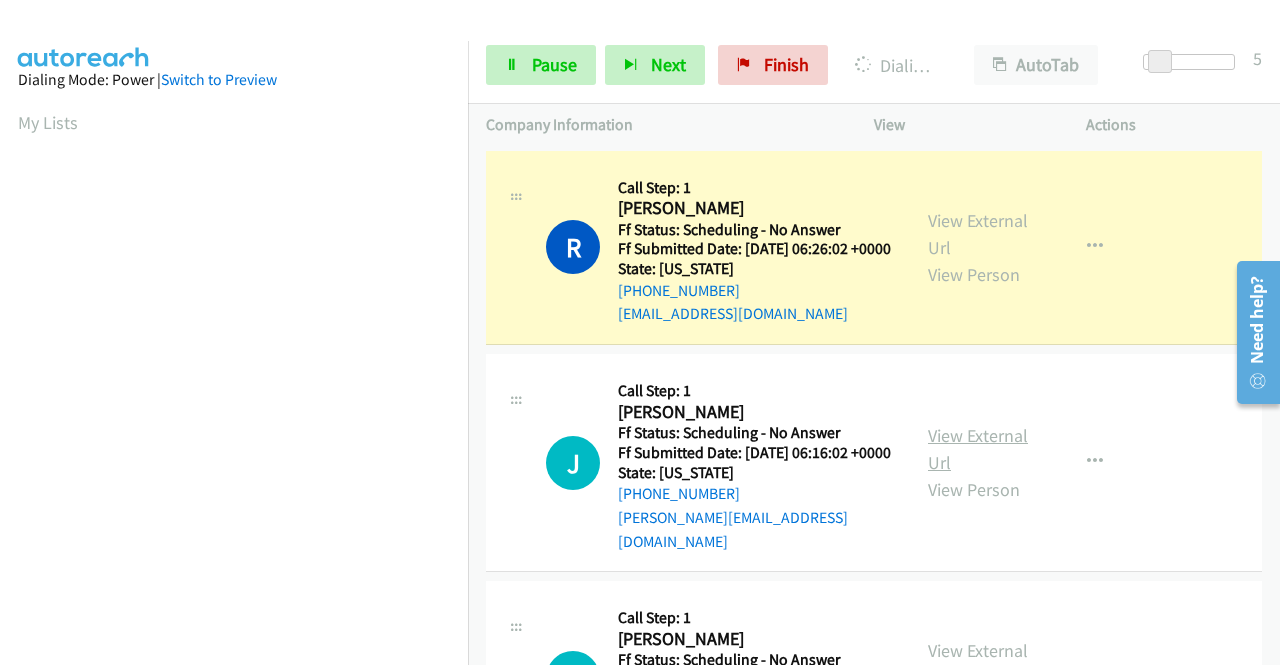 click on "View External Url" at bounding box center [978, 449] 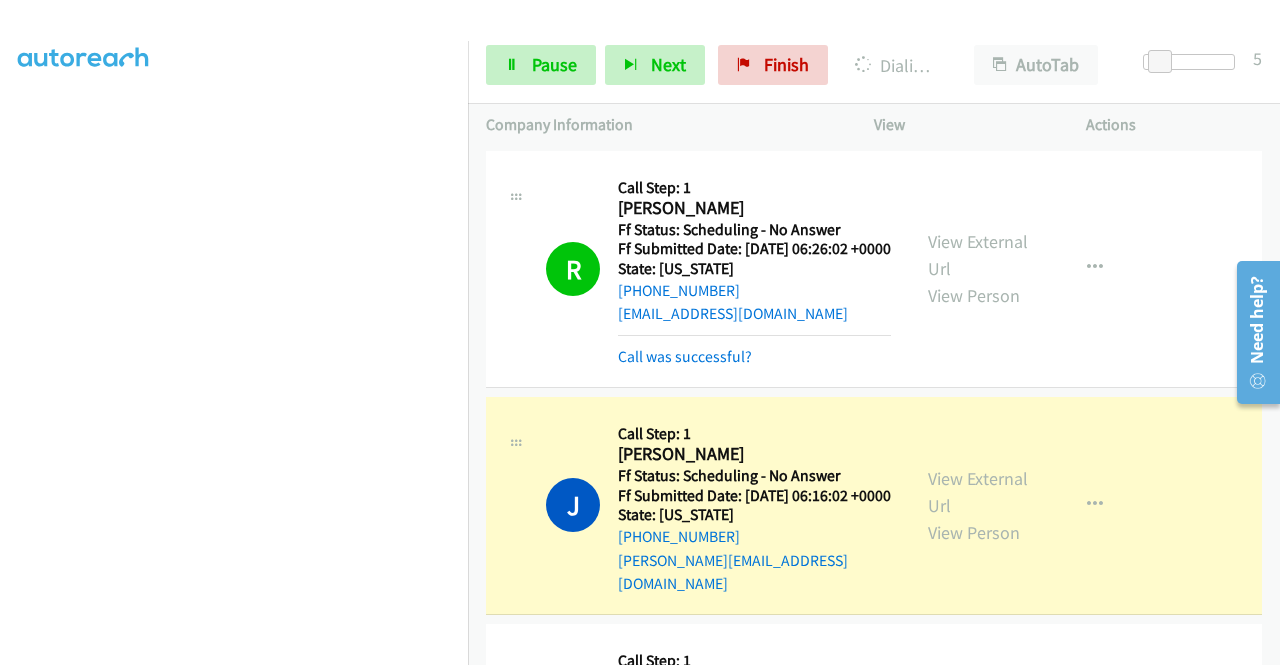 scroll, scrollTop: 456, scrollLeft: 0, axis: vertical 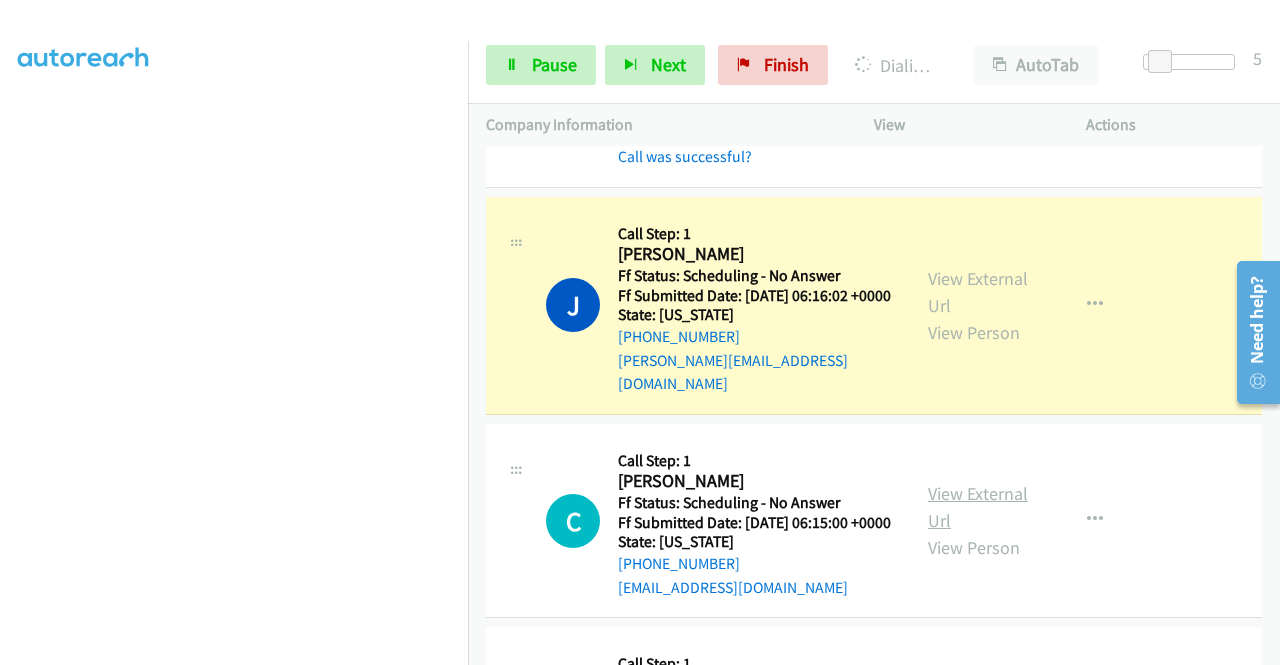 click on "View External Url" at bounding box center [978, 507] 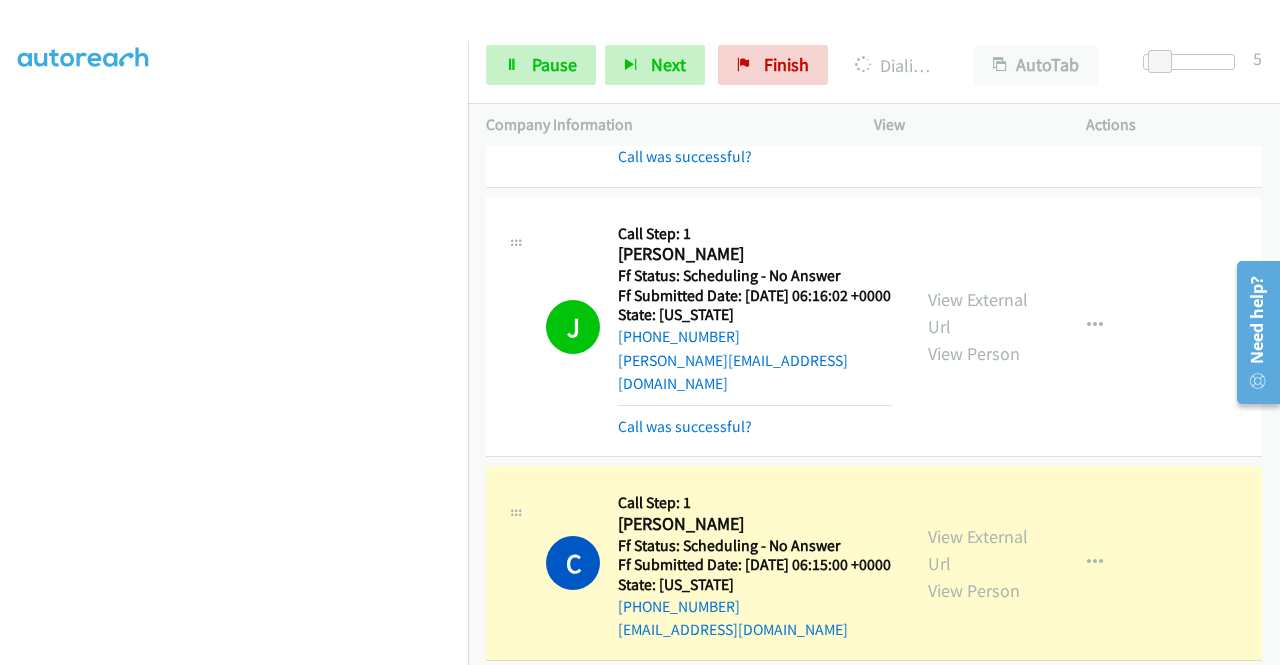 scroll, scrollTop: 456, scrollLeft: 0, axis: vertical 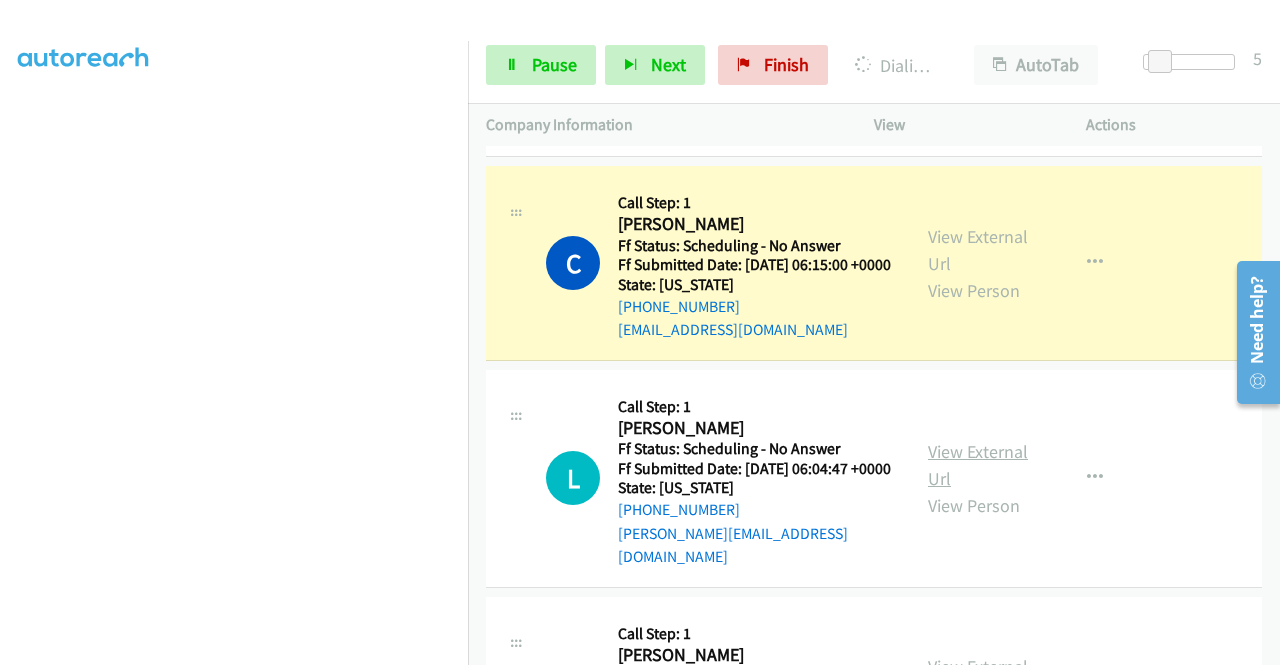 click on "View External Url" at bounding box center [978, 465] 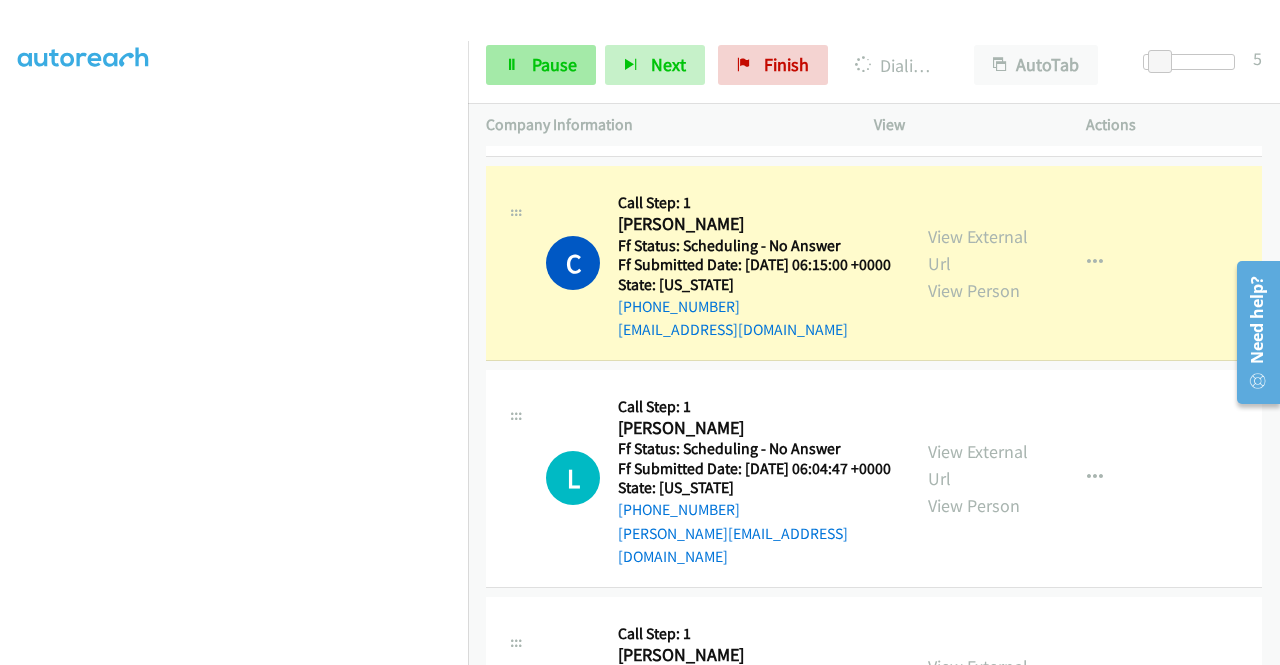 scroll, scrollTop: 0, scrollLeft: 0, axis: both 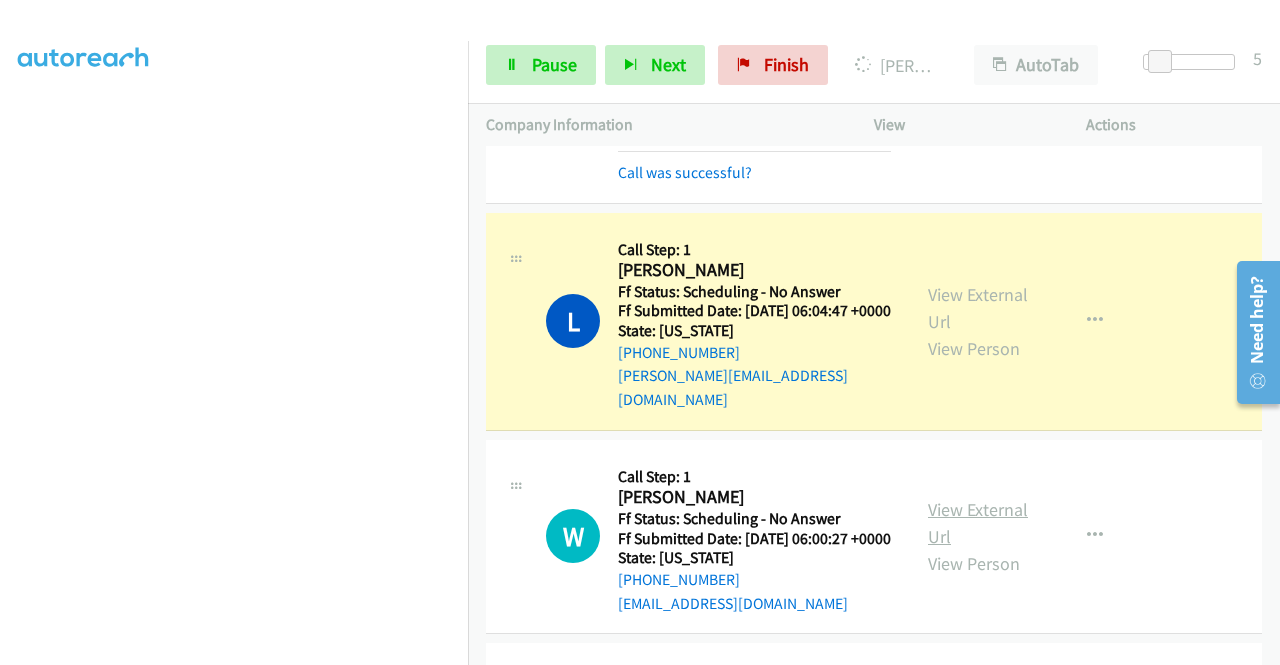 click on "View External Url" at bounding box center [978, 523] 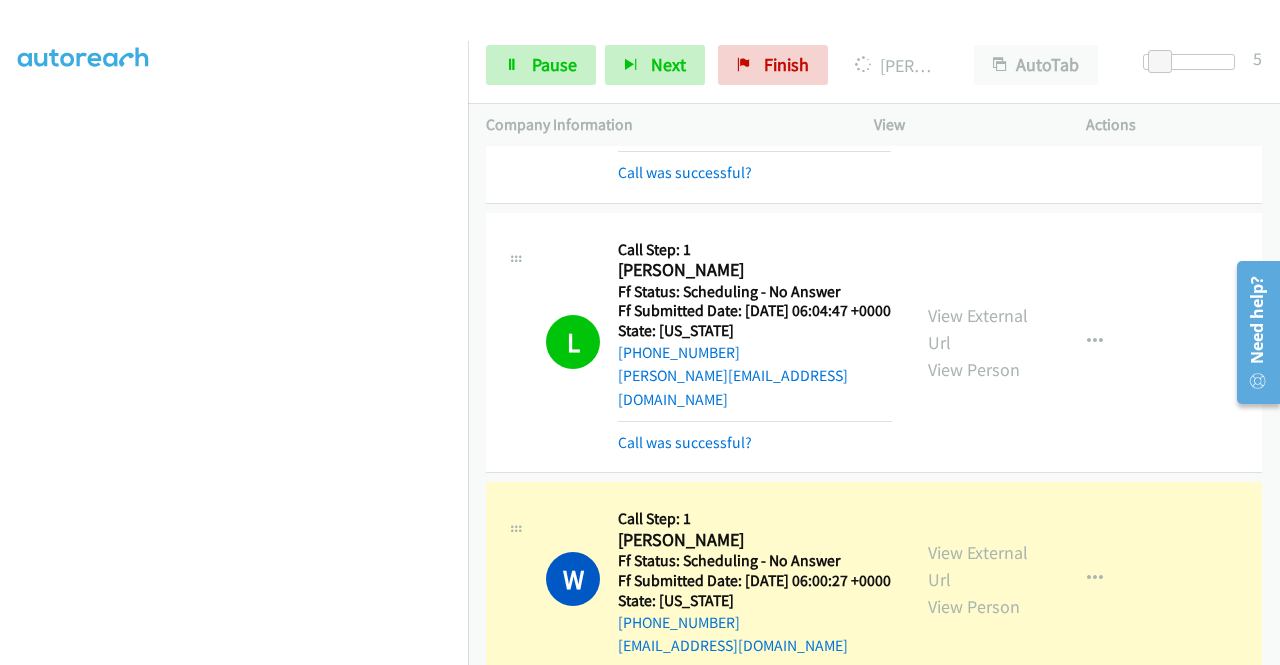 scroll, scrollTop: 456, scrollLeft: 0, axis: vertical 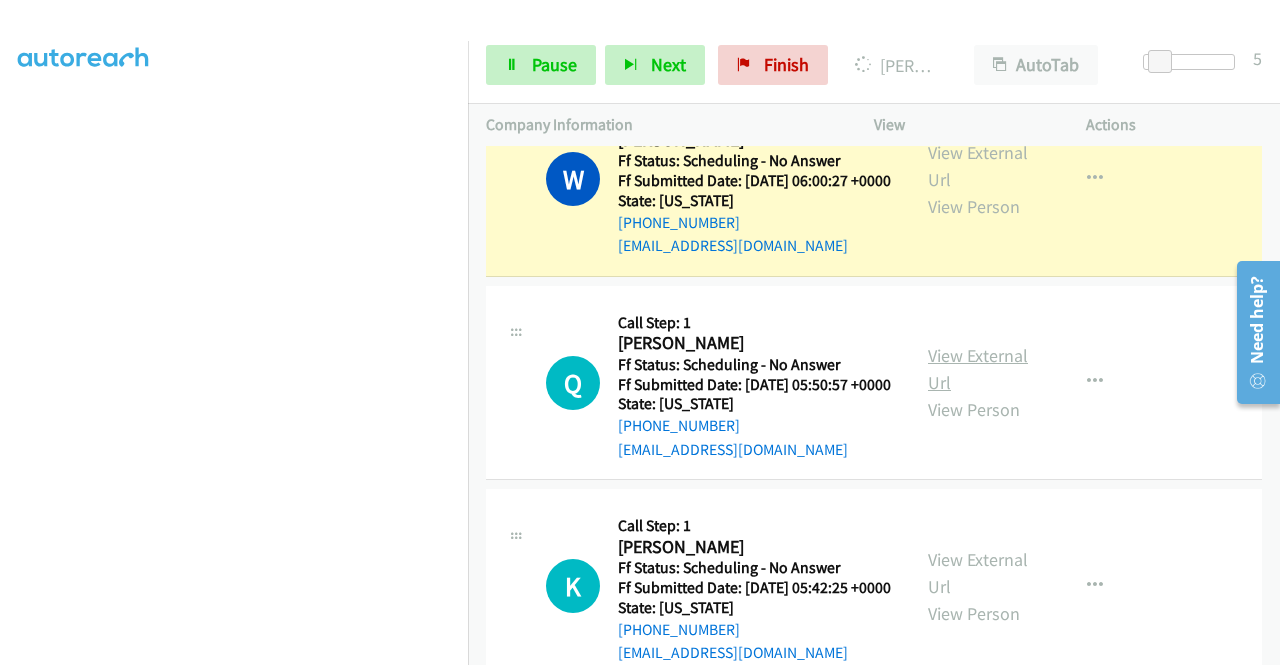 click on "View External Url" at bounding box center [978, 369] 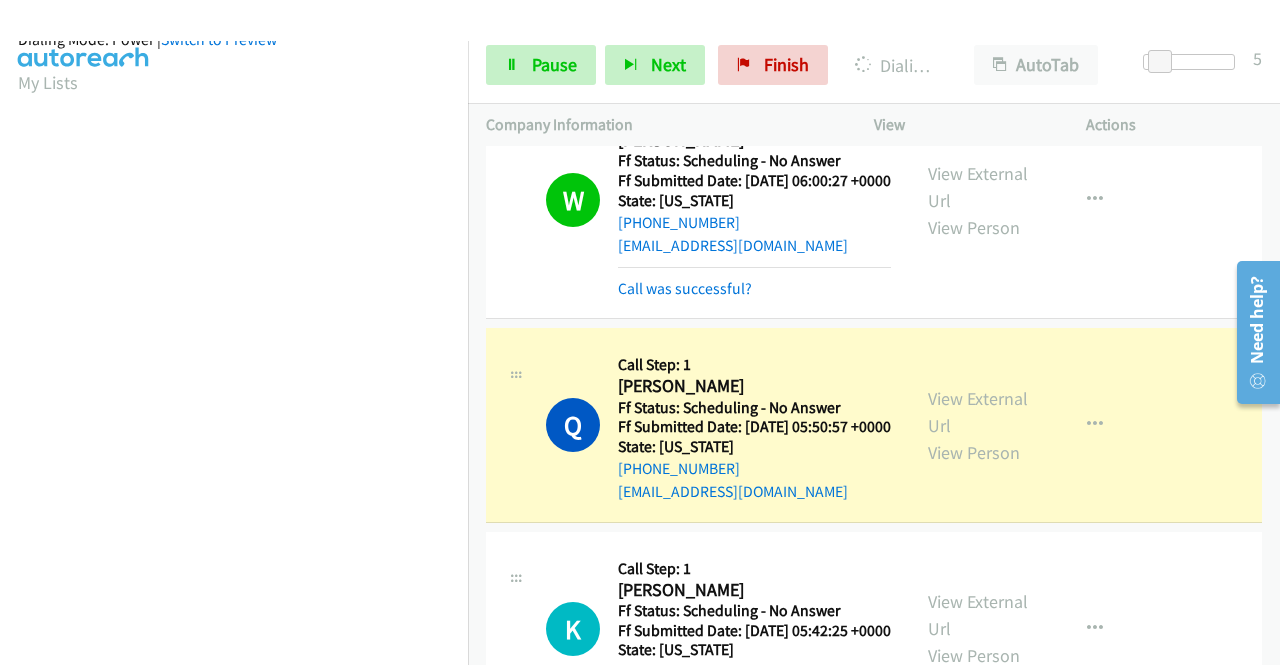 scroll, scrollTop: 456, scrollLeft: 0, axis: vertical 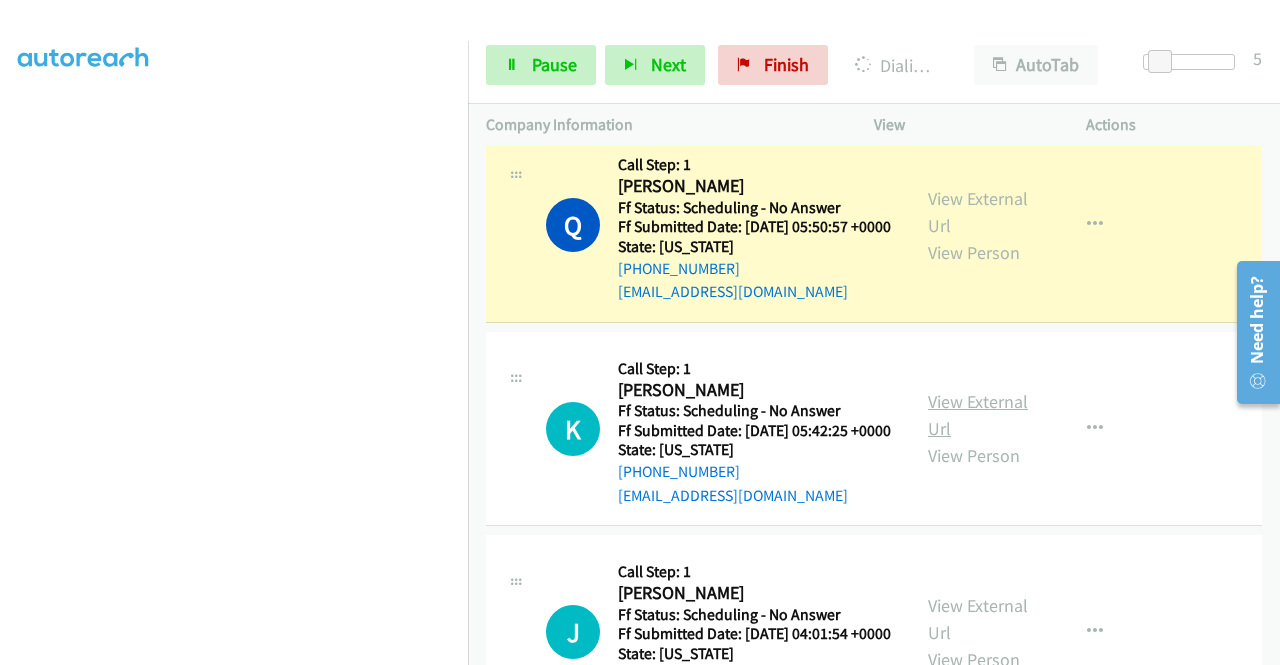 click on "View External Url" at bounding box center (978, 415) 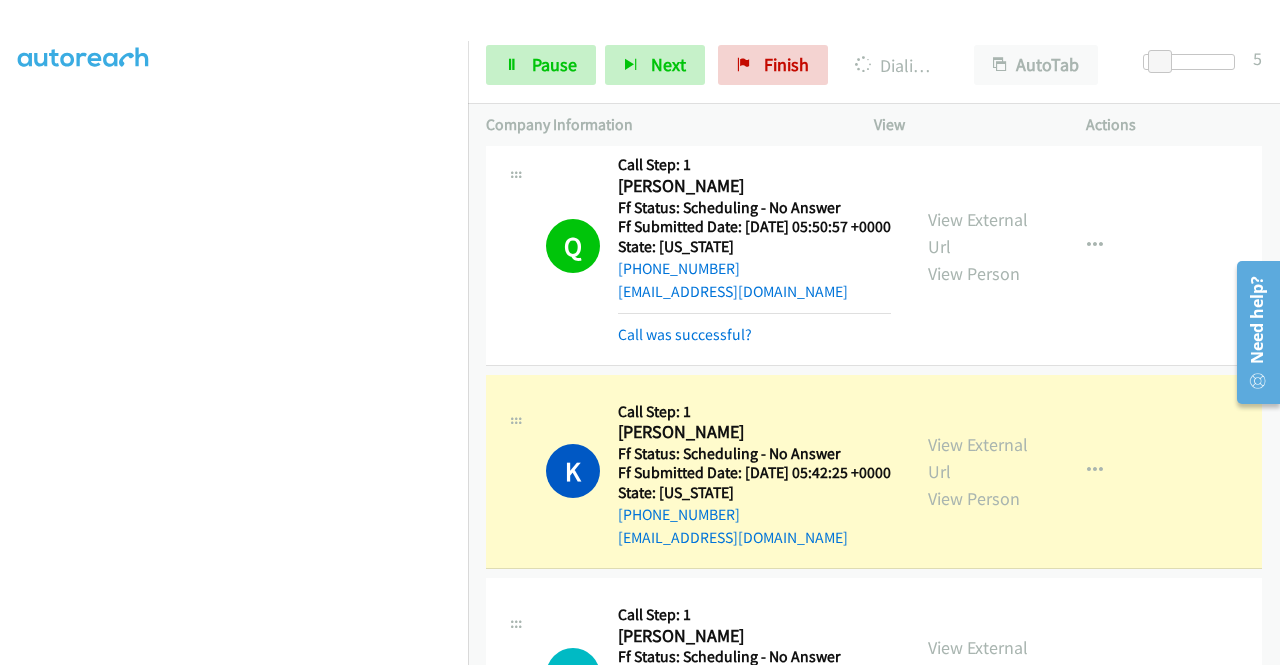 scroll, scrollTop: 456, scrollLeft: 0, axis: vertical 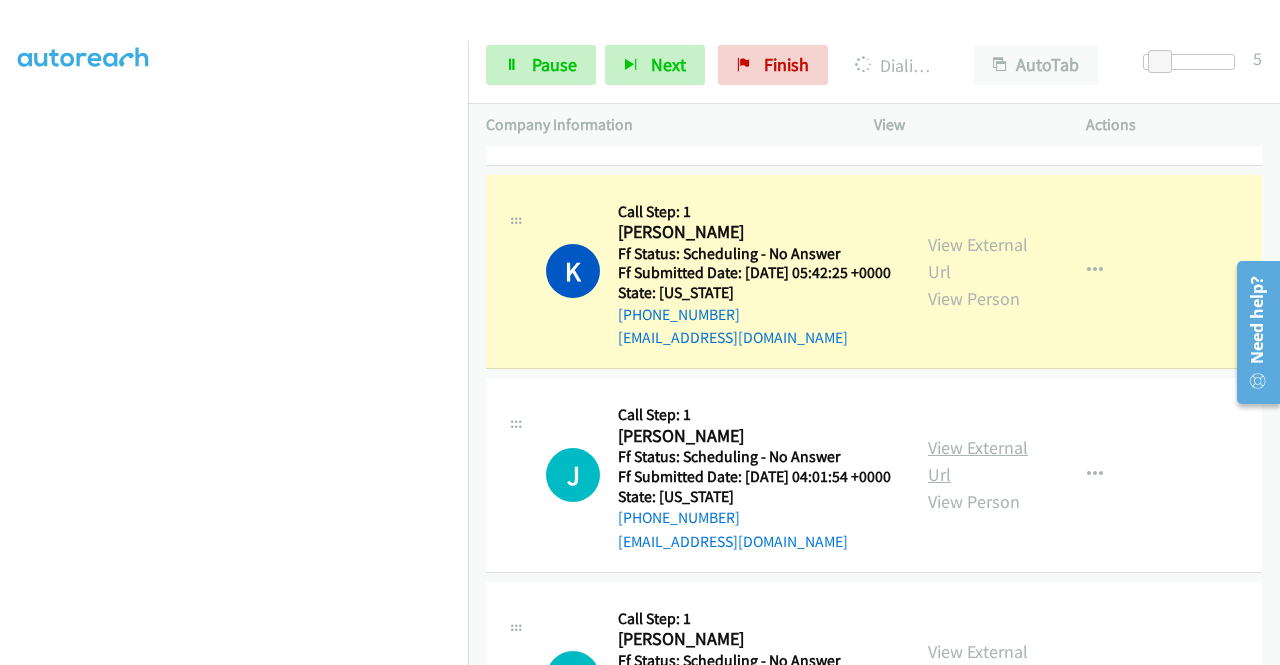 click on "View External Url" at bounding box center (978, 461) 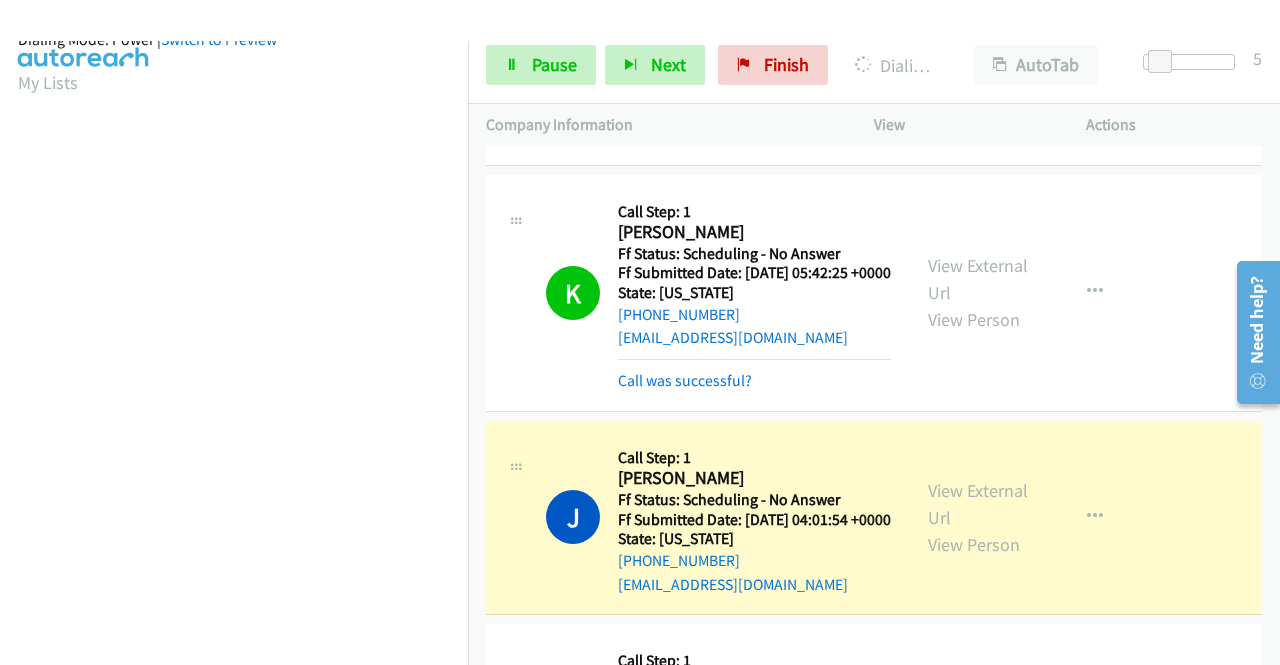 scroll, scrollTop: 456, scrollLeft: 0, axis: vertical 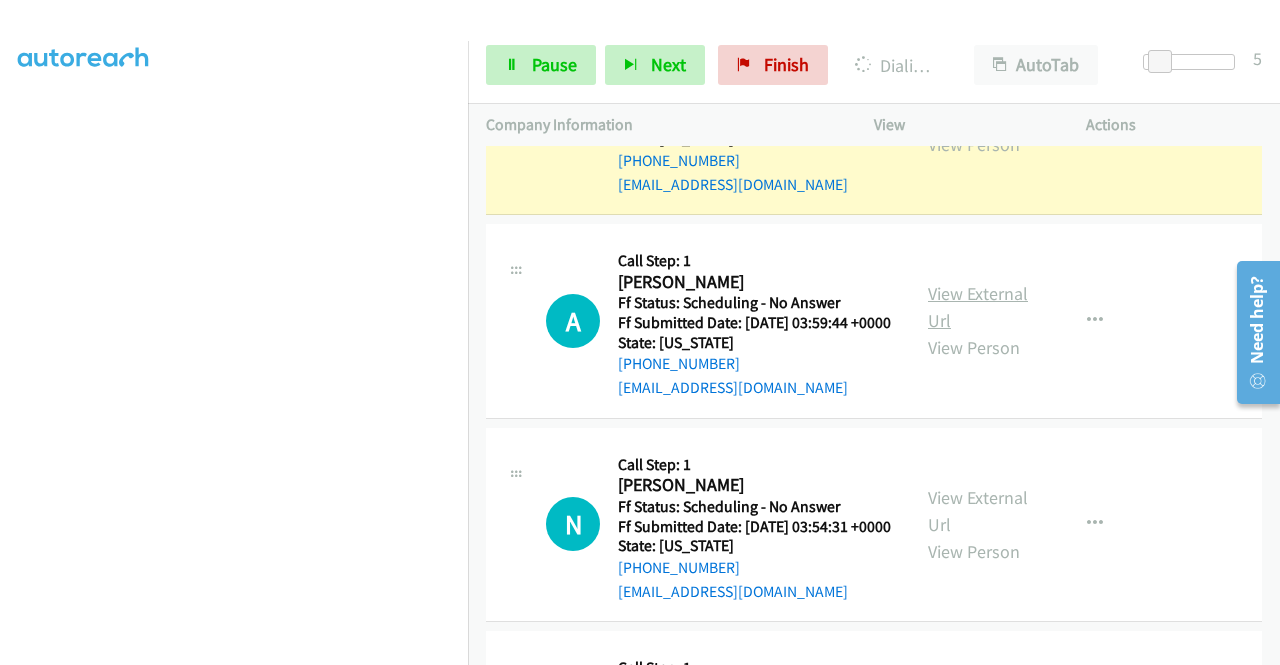click on "View External Url" at bounding box center (978, 307) 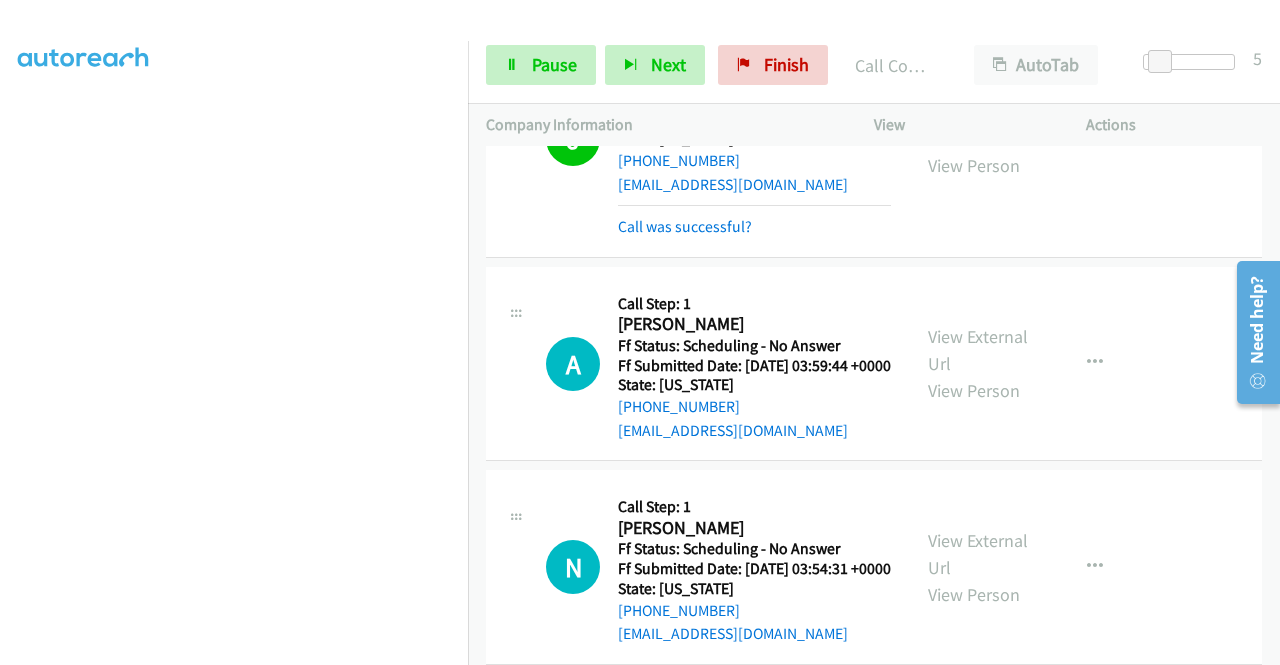 scroll, scrollTop: 456, scrollLeft: 0, axis: vertical 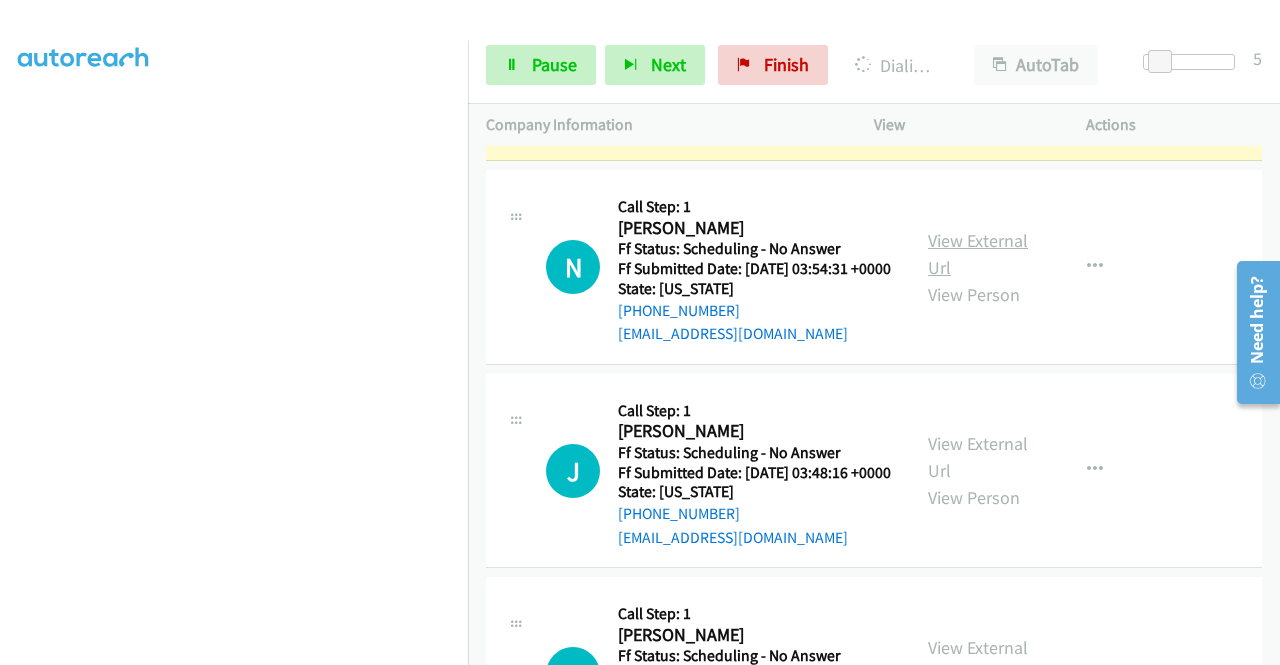 click on "View External Url" at bounding box center [978, 254] 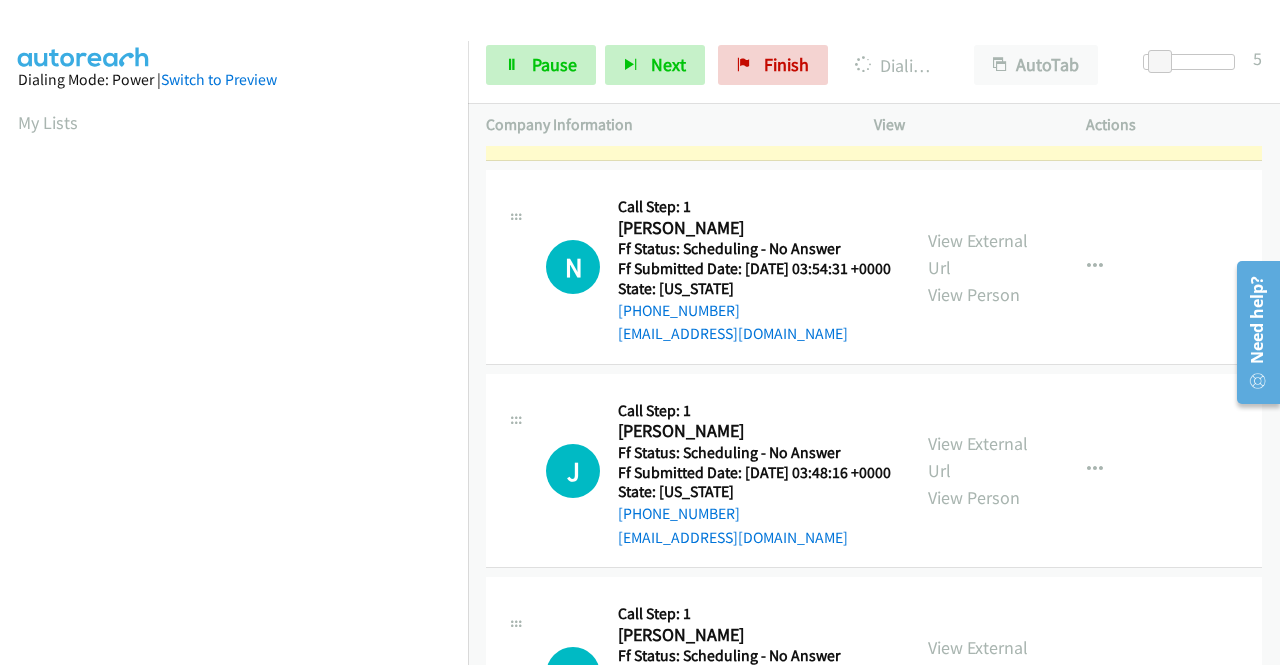 scroll, scrollTop: 456, scrollLeft: 0, axis: vertical 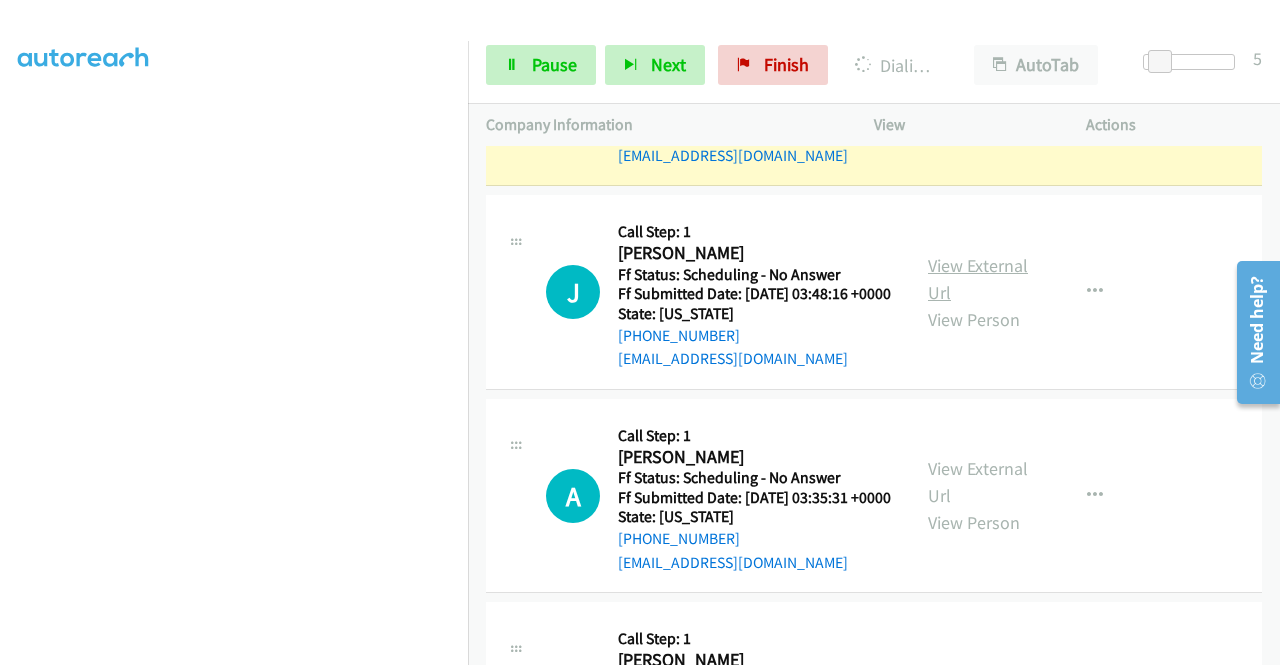 click on "View External Url" at bounding box center [978, 279] 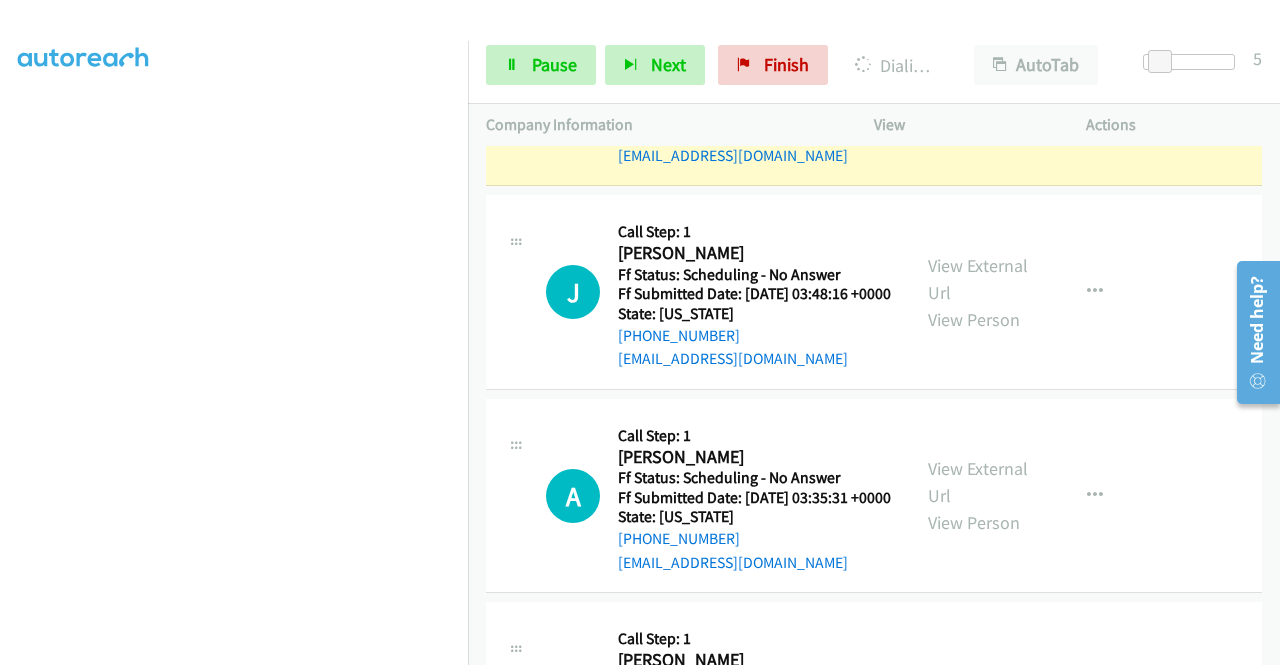 scroll, scrollTop: 456, scrollLeft: 0, axis: vertical 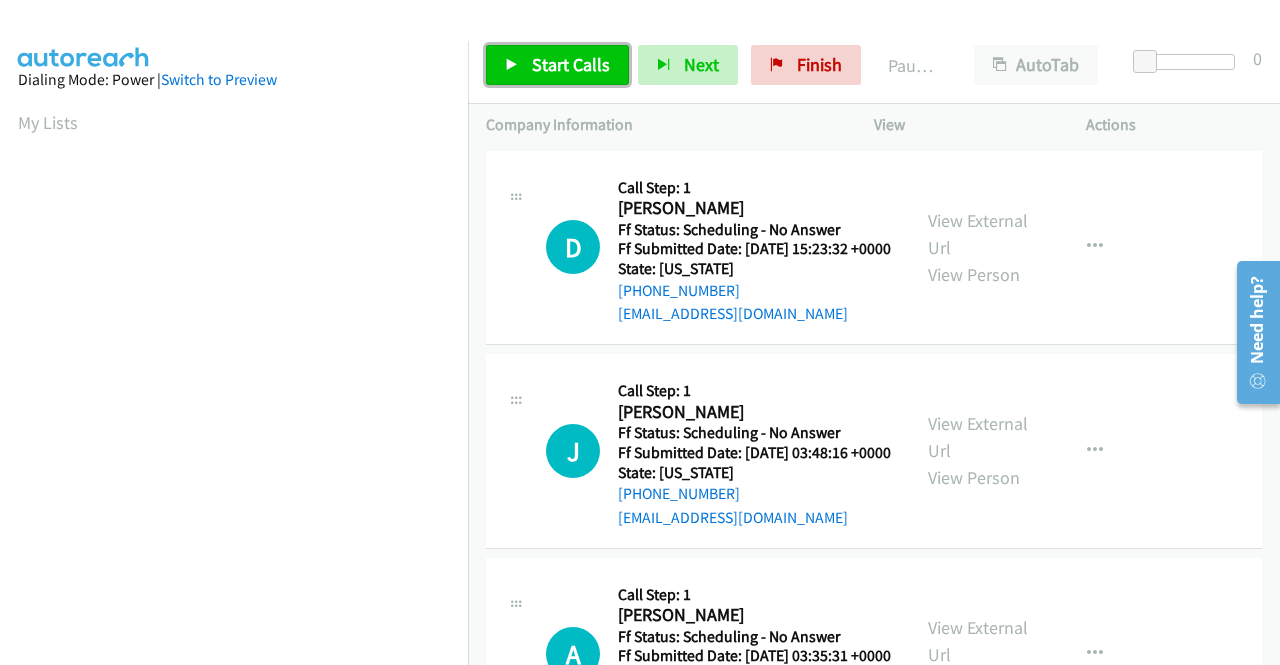 click on "Start Calls" at bounding box center [557, 65] 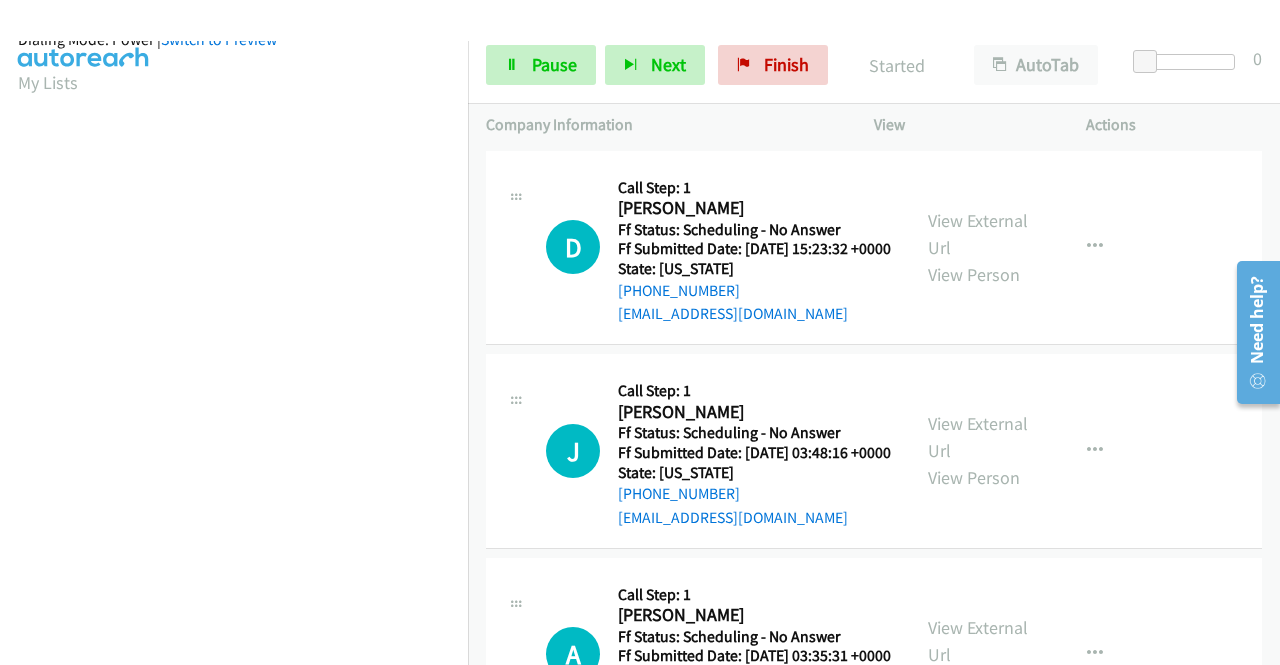 scroll, scrollTop: 456, scrollLeft: 0, axis: vertical 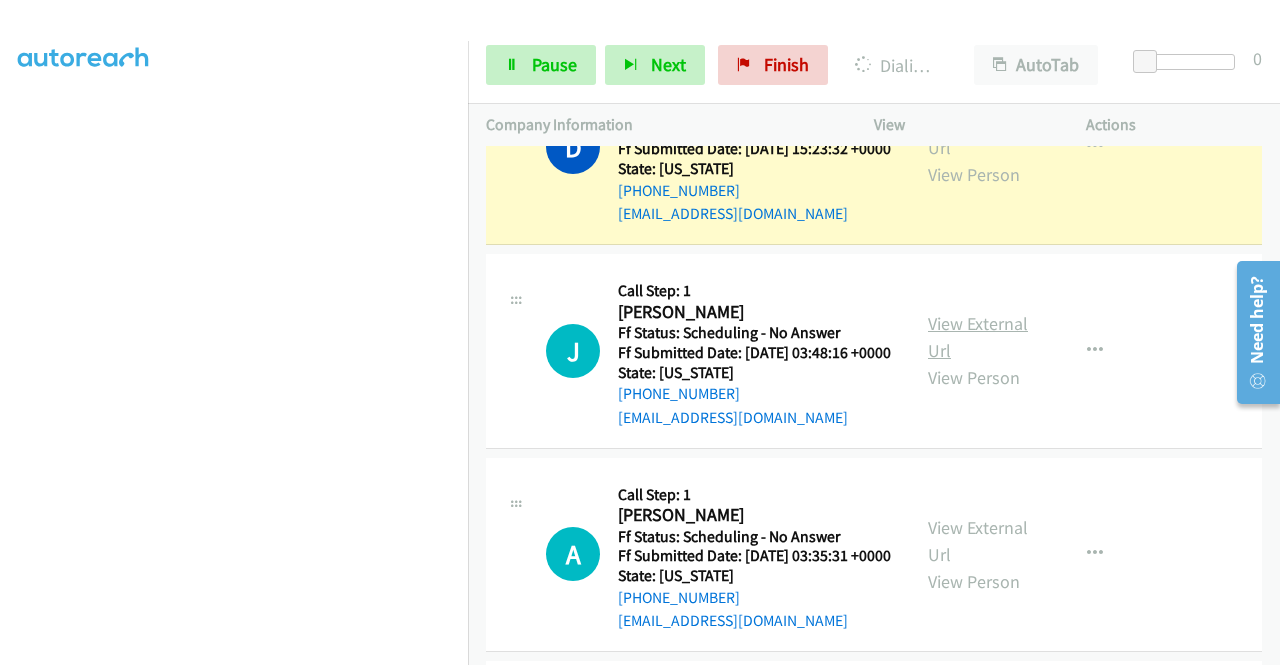 click on "View External Url" at bounding box center (978, 337) 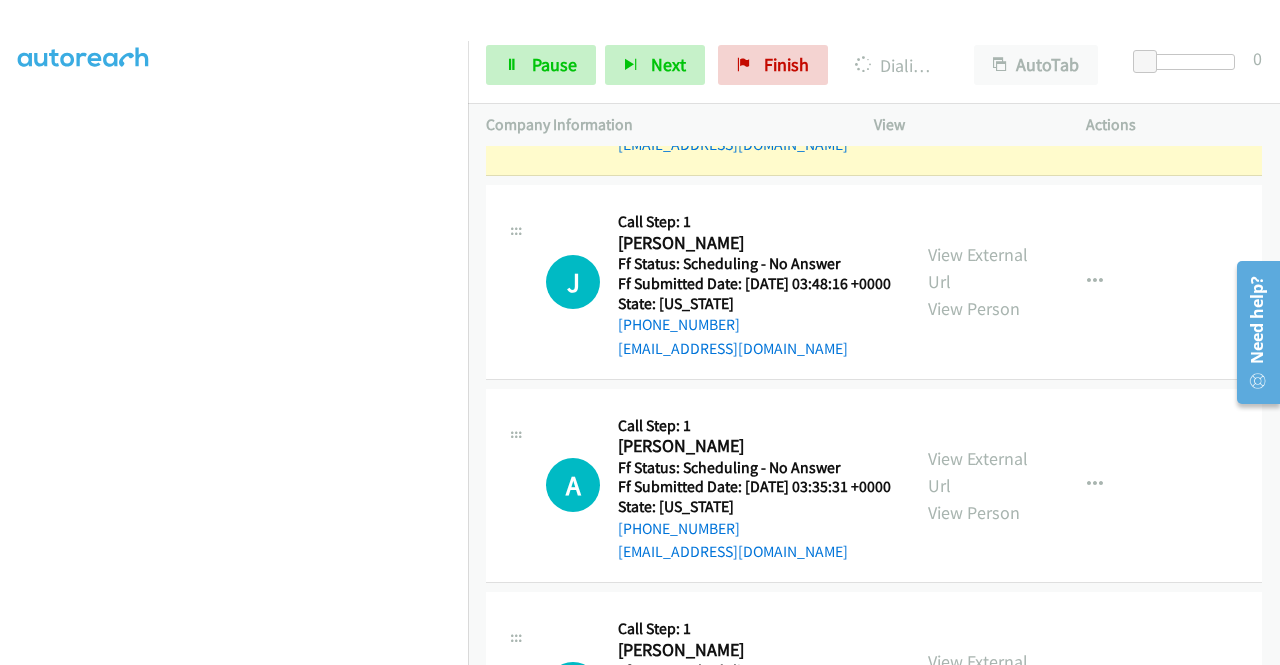 scroll, scrollTop: 200, scrollLeft: 0, axis: vertical 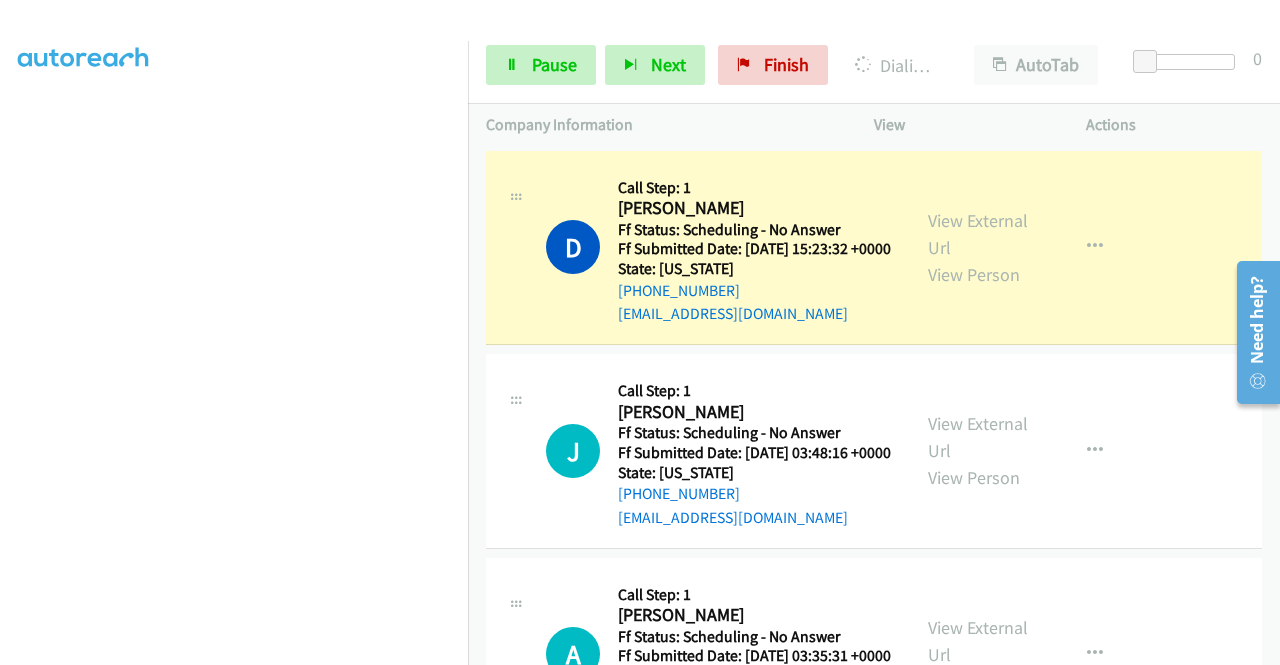 click on "View External Url
View Person
View External Url
Email
Schedule/Manage Callback
Skip Call
Add to do not call list" at bounding box center (1025, 248) 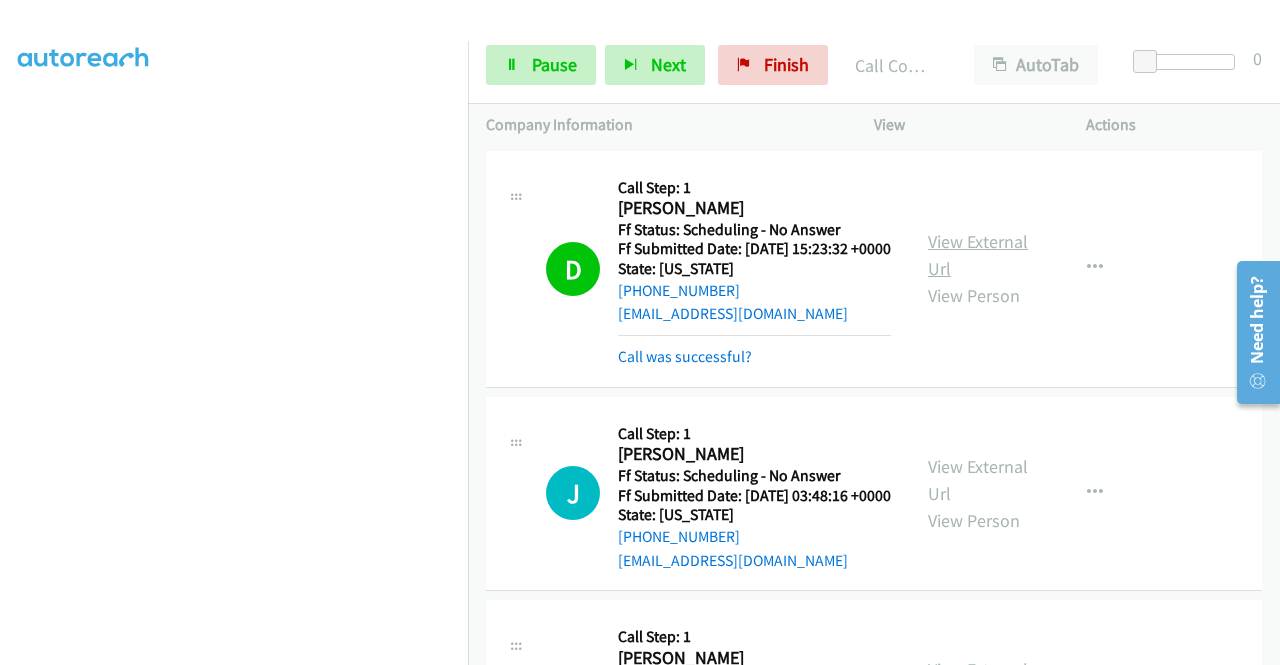 click on "View External Url" at bounding box center (978, 255) 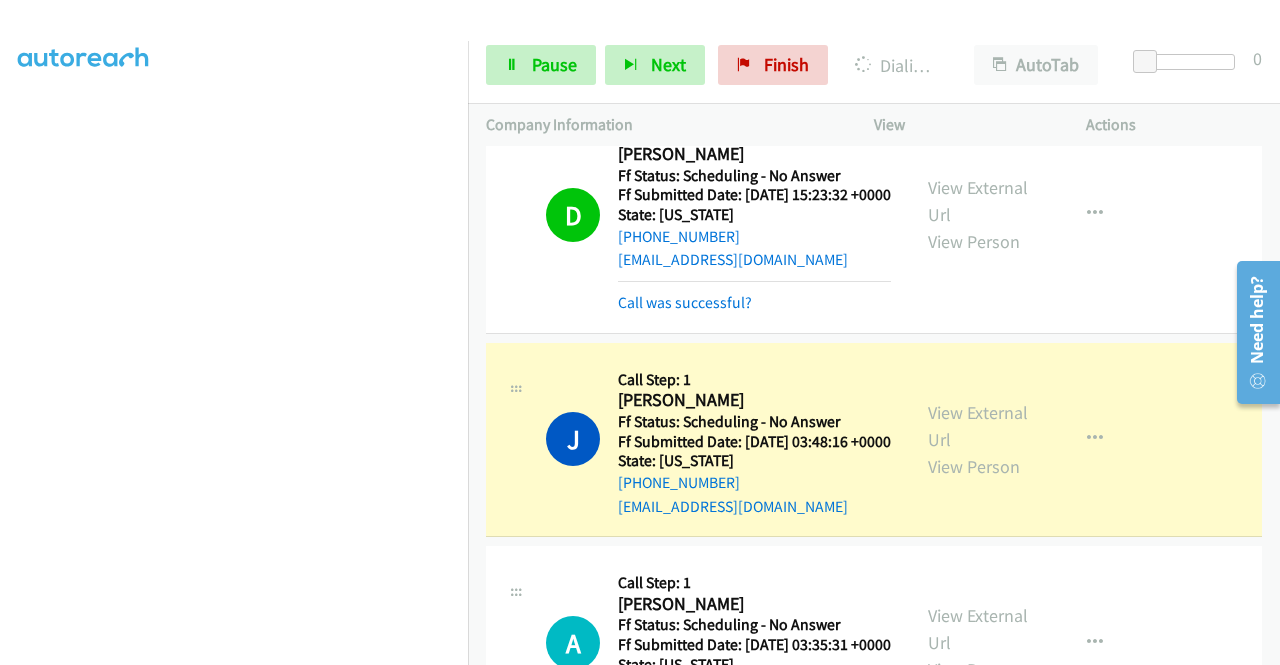 scroll, scrollTop: 100, scrollLeft: 0, axis: vertical 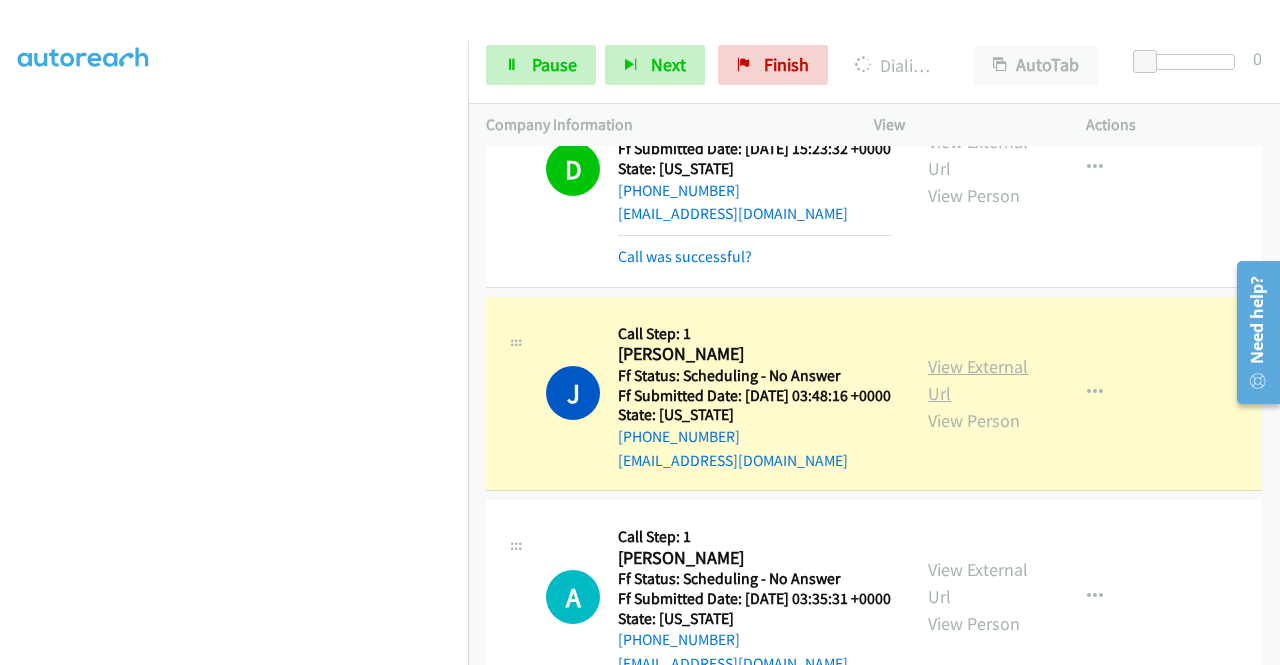click on "View External Url" at bounding box center (978, 380) 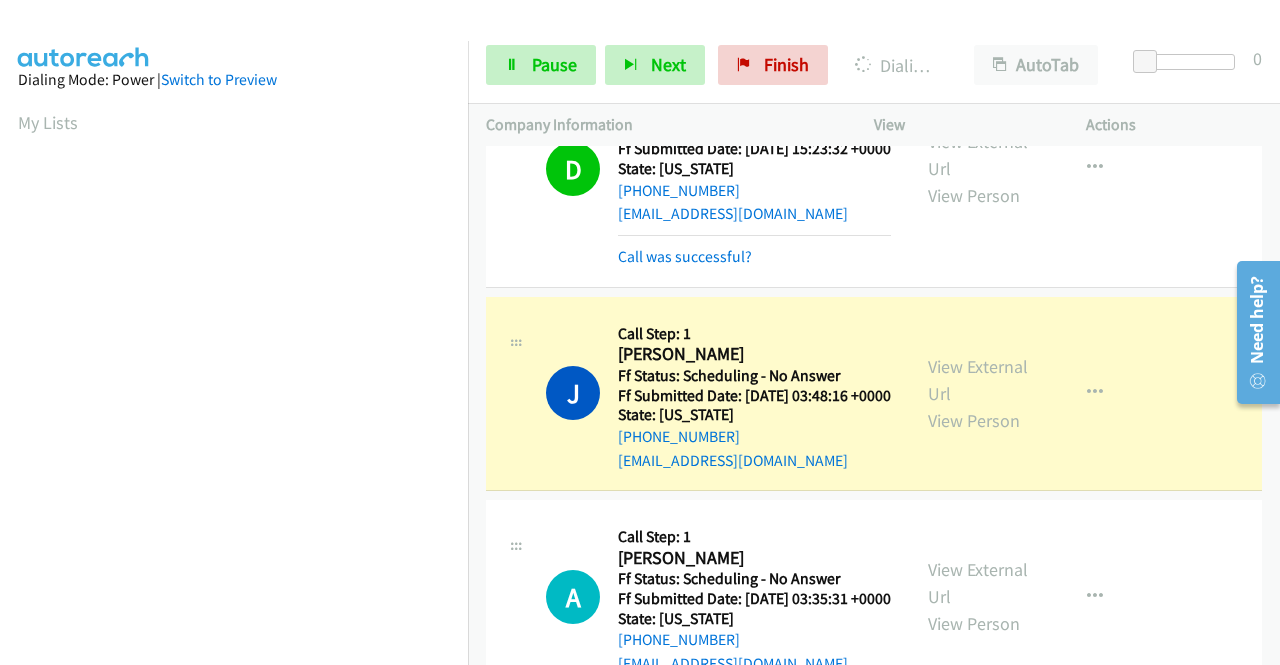 scroll, scrollTop: 456, scrollLeft: 0, axis: vertical 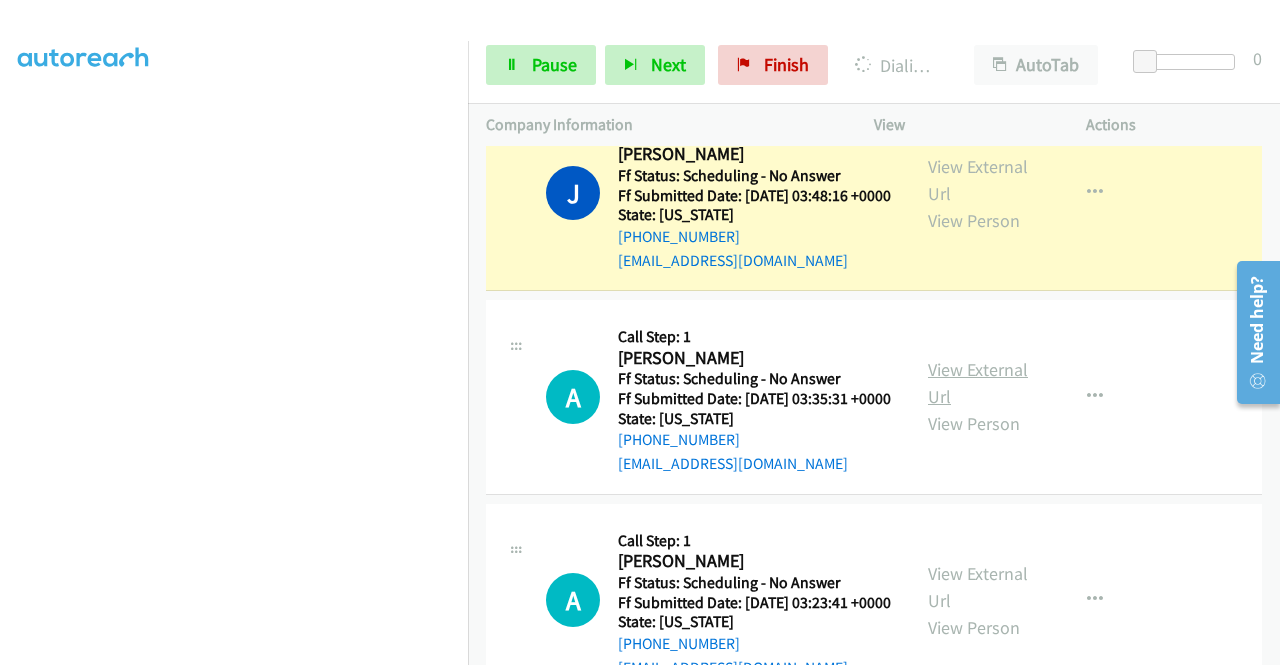 click on "View External Url" at bounding box center (978, 383) 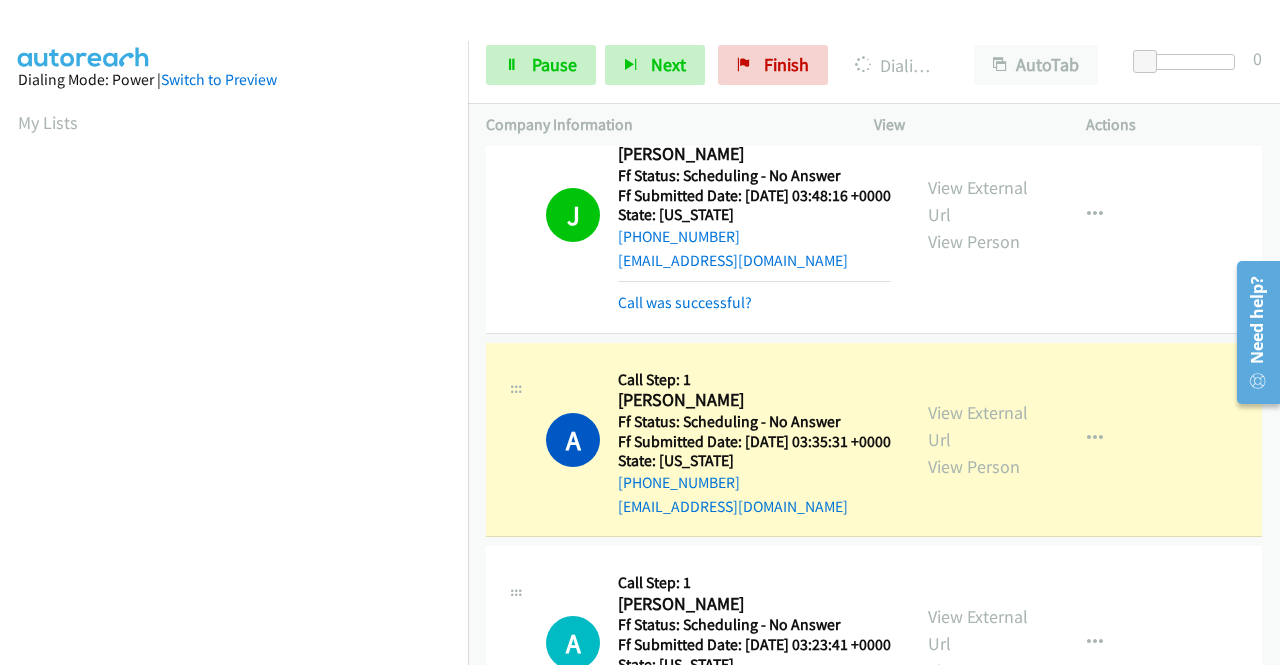 scroll, scrollTop: 456, scrollLeft: 0, axis: vertical 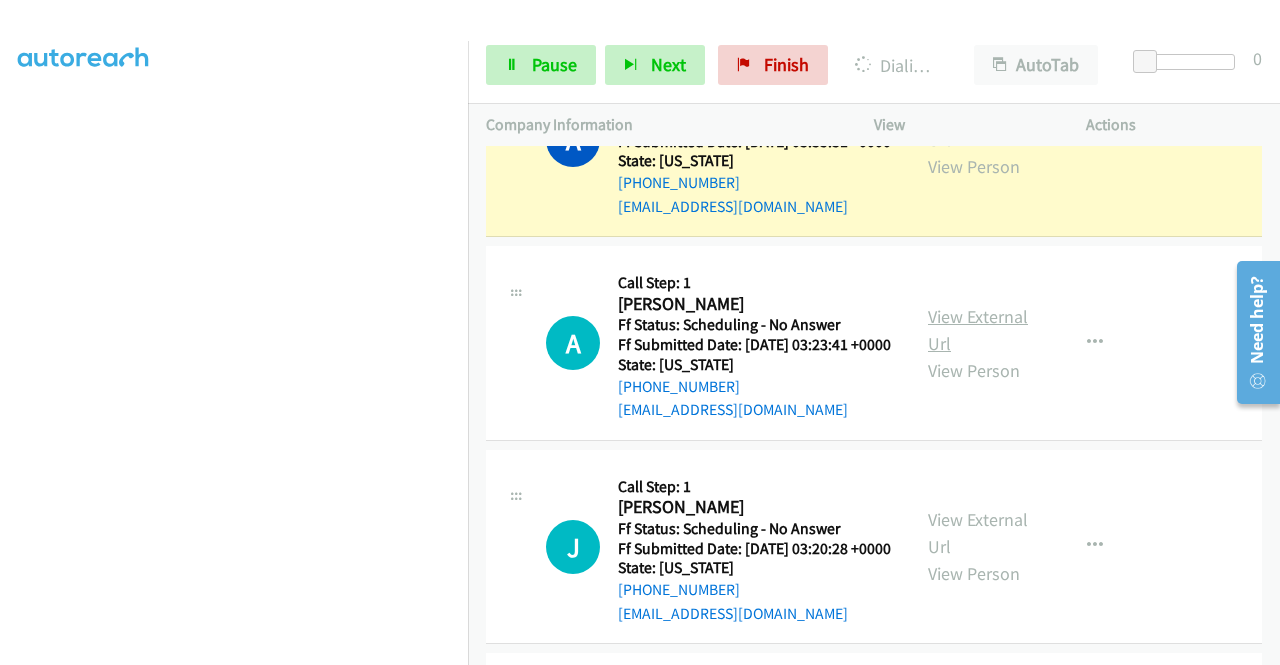click on "View External Url" at bounding box center (978, 330) 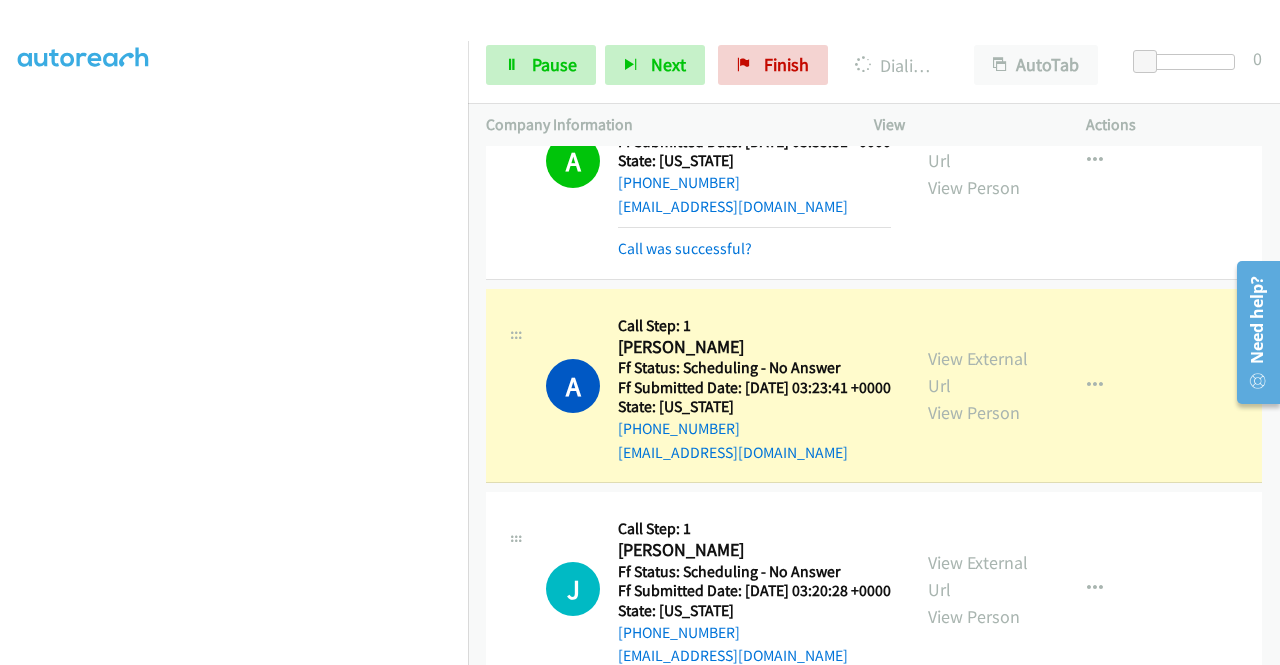 scroll, scrollTop: 456, scrollLeft: 0, axis: vertical 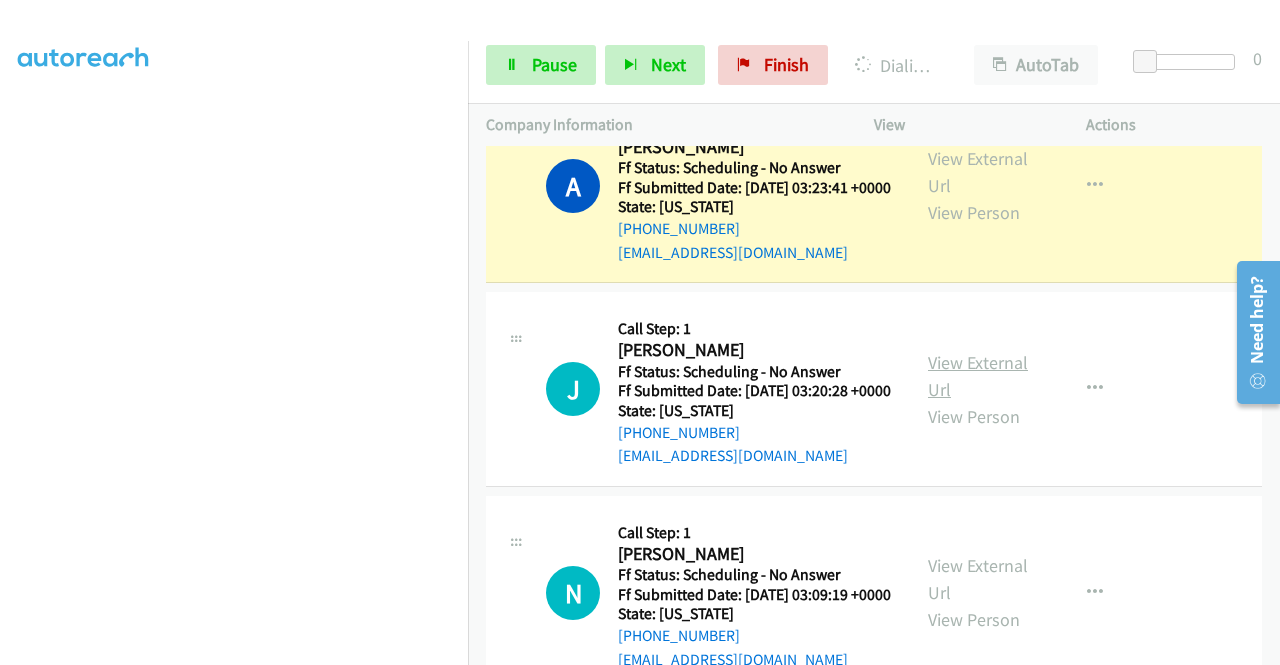 click on "View External Url" at bounding box center [978, 376] 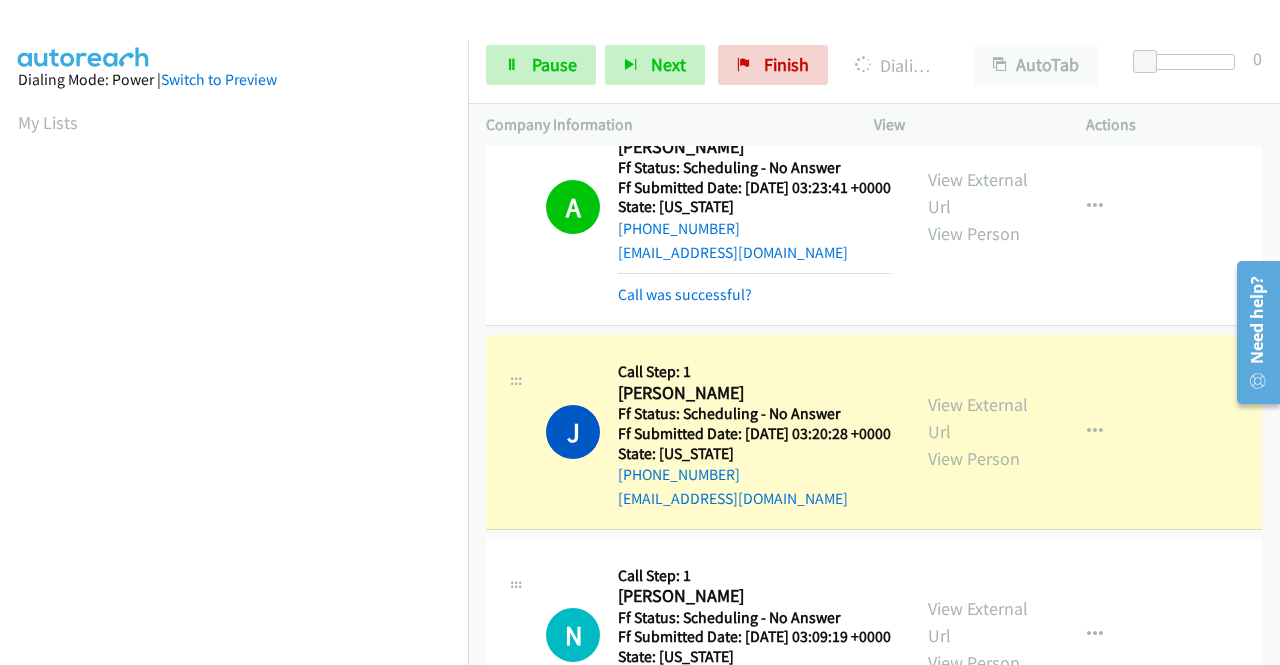 scroll, scrollTop: 456, scrollLeft: 0, axis: vertical 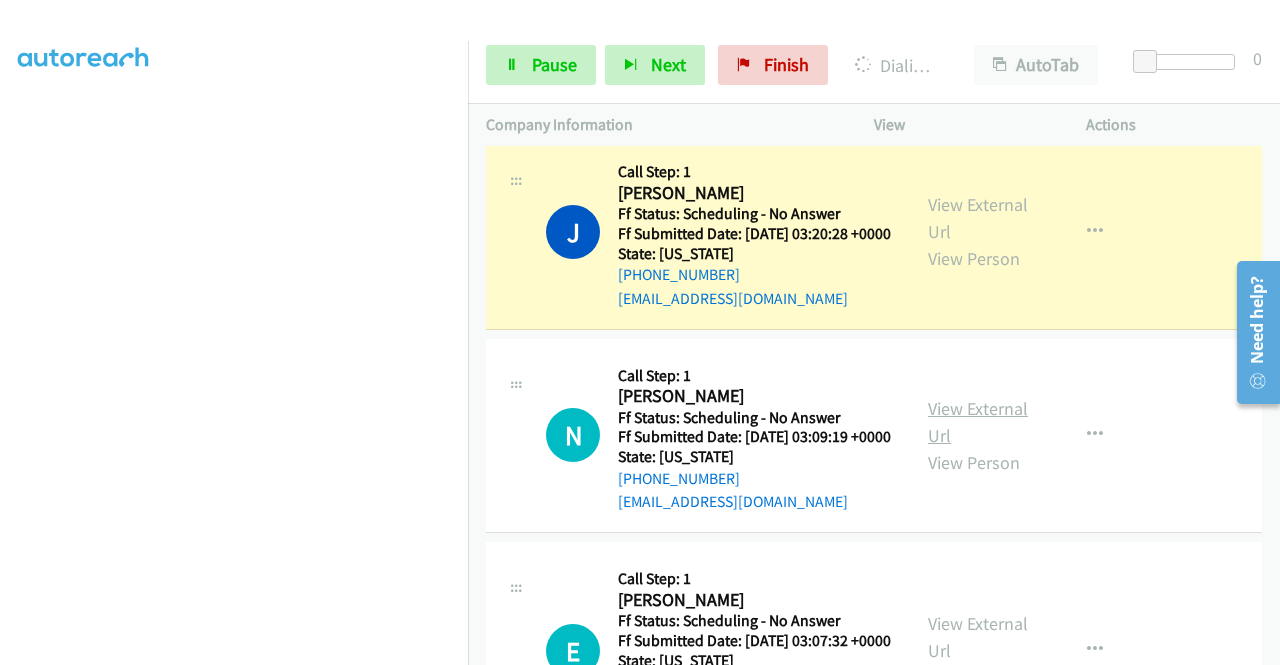 click on "View External Url" at bounding box center (978, 422) 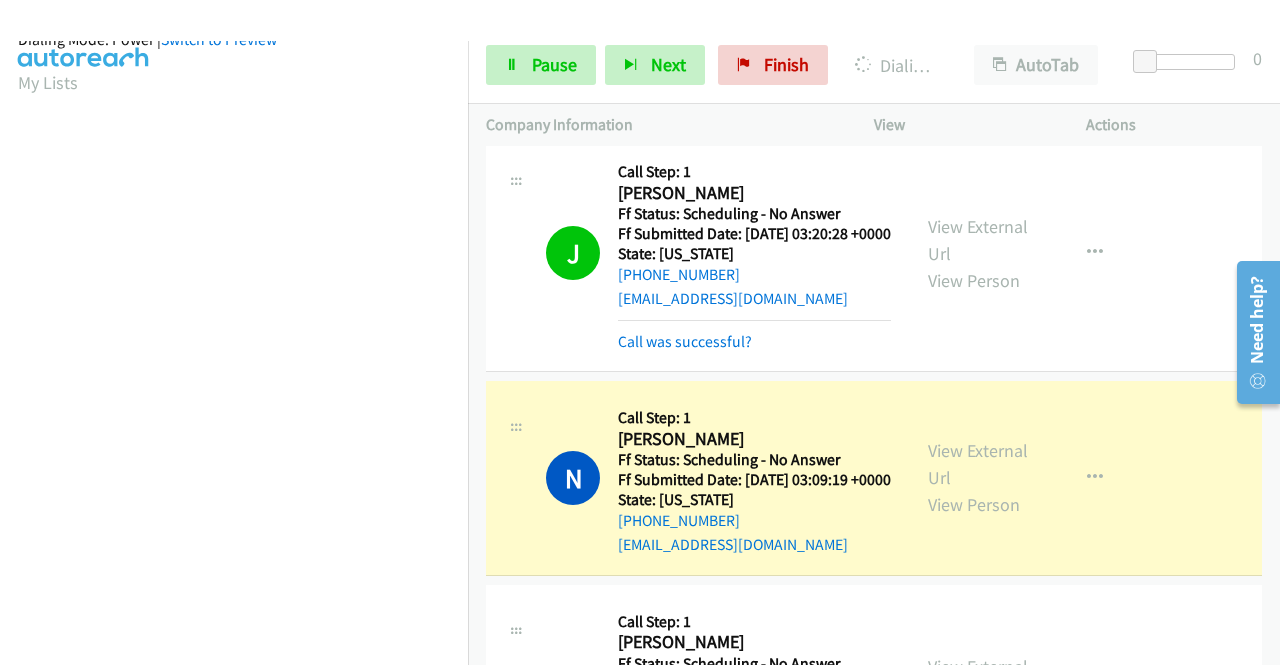 scroll, scrollTop: 456, scrollLeft: 0, axis: vertical 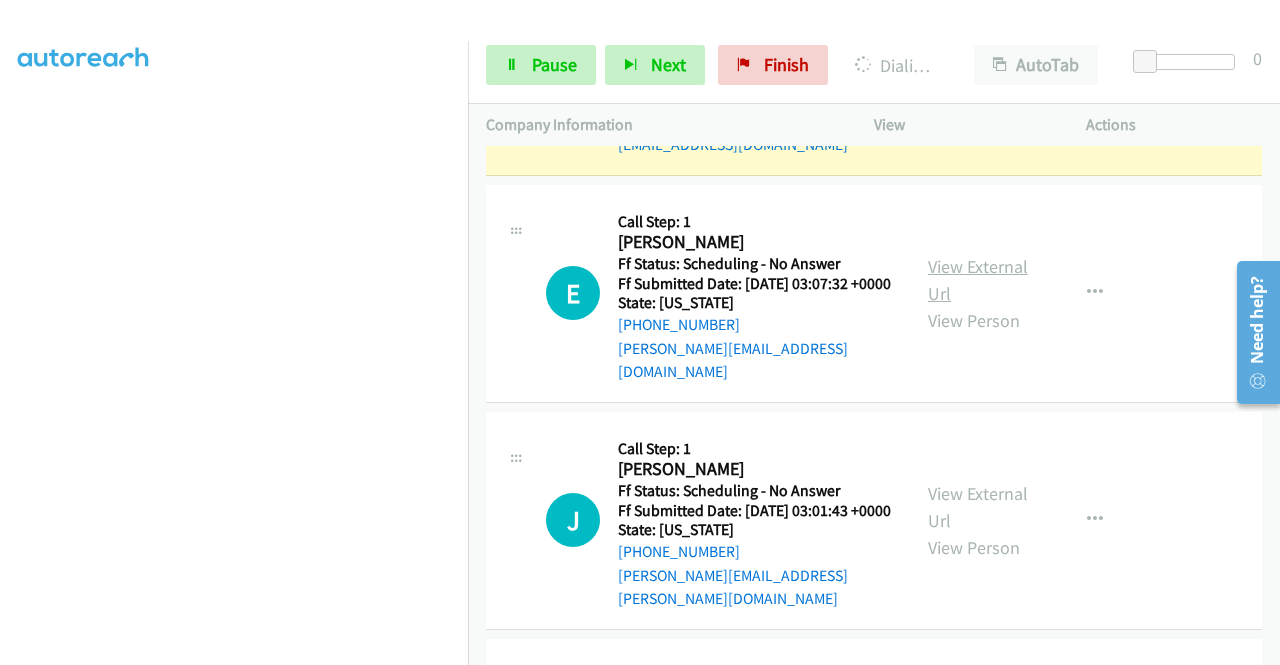click on "View External Url" at bounding box center (978, 280) 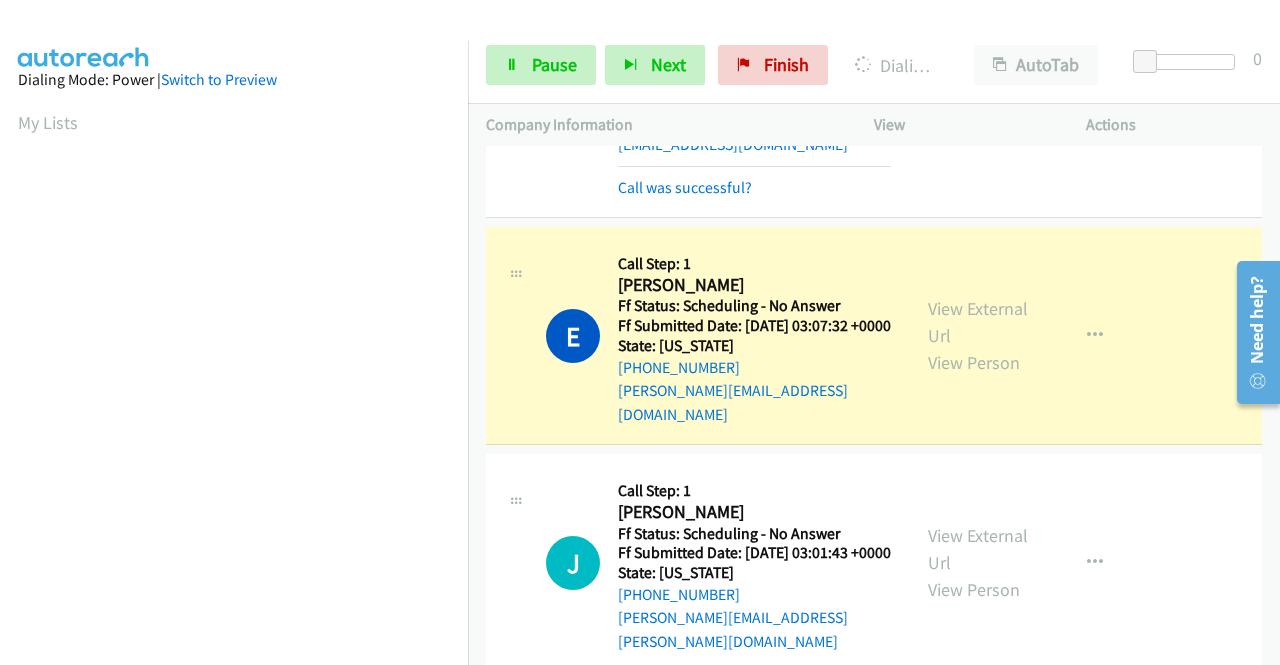 scroll, scrollTop: 456, scrollLeft: 0, axis: vertical 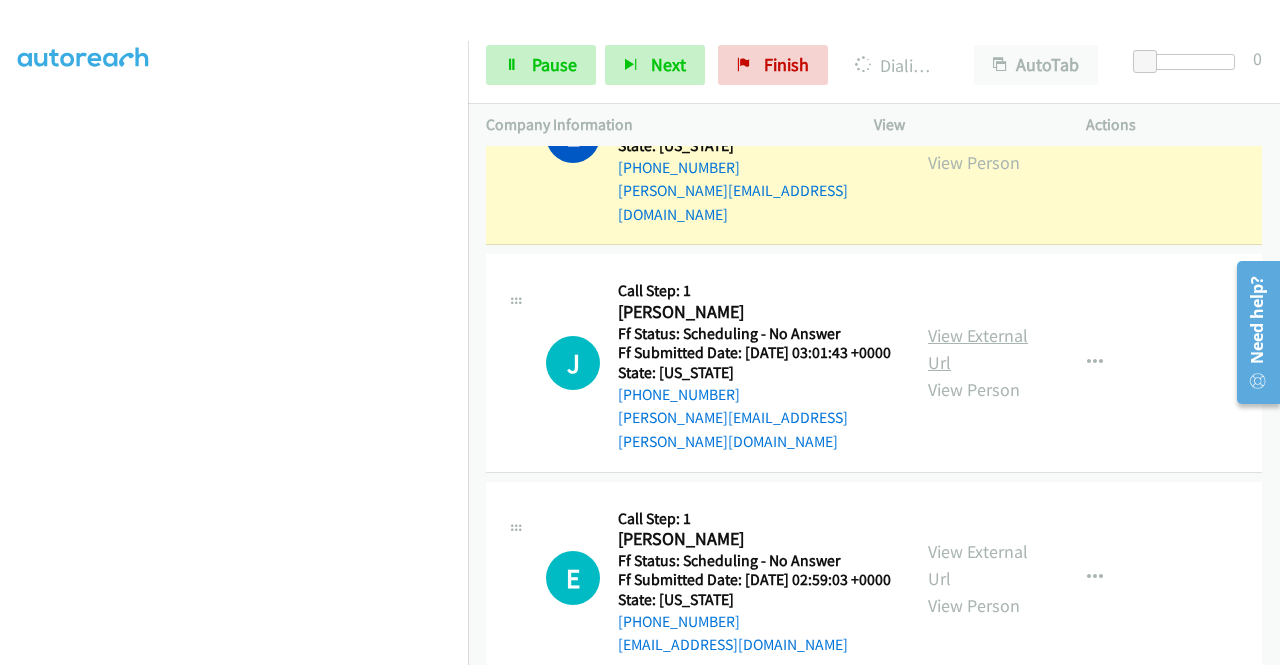 click on "View External Url" at bounding box center [978, 349] 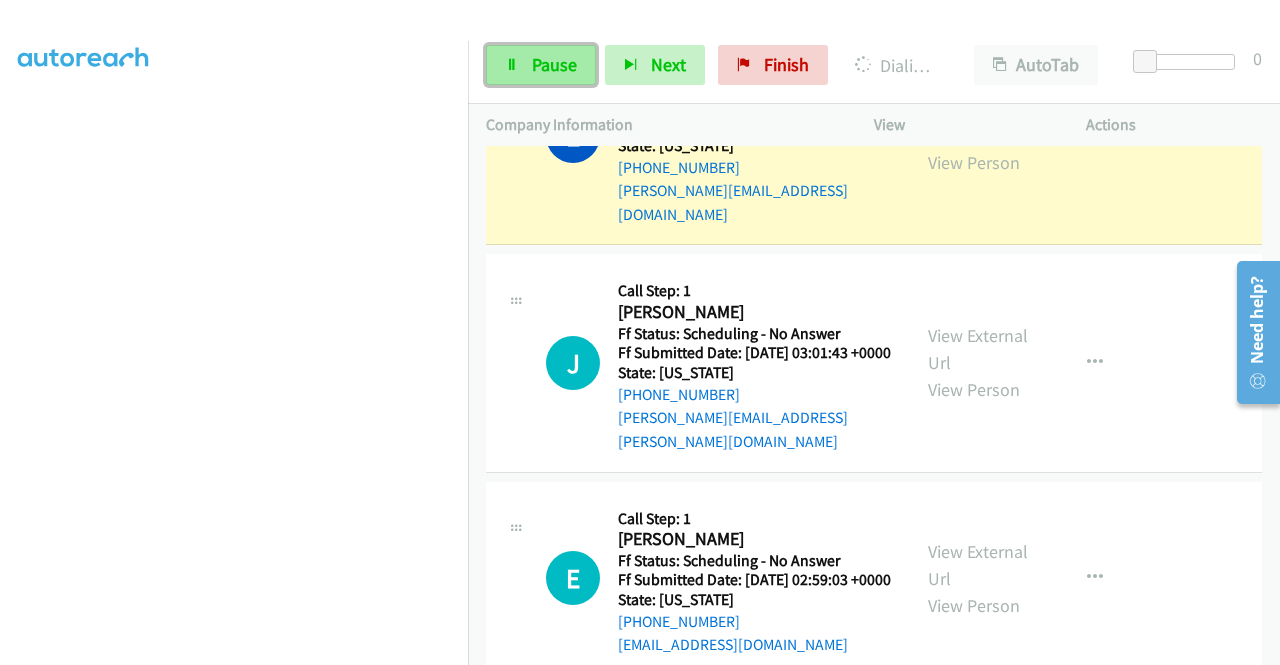 click on "Pause" at bounding box center [541, 65] 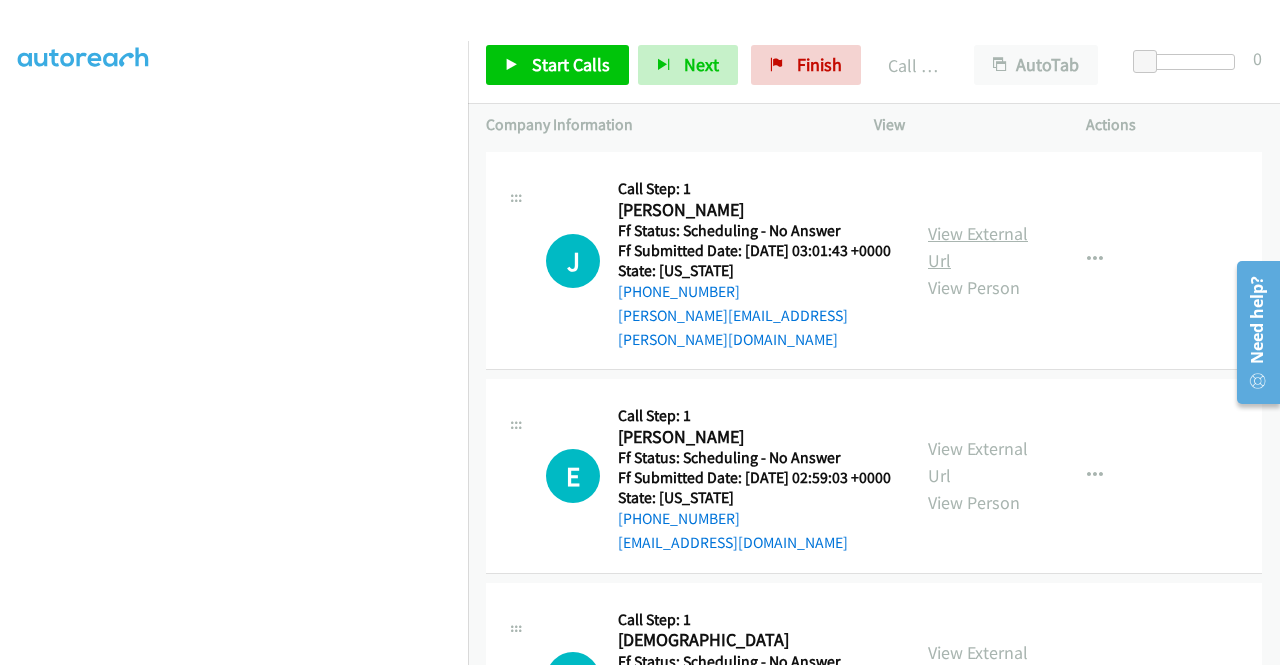 scroll, scrollTop: 1800, scrollLeft: 0, axis: vertical 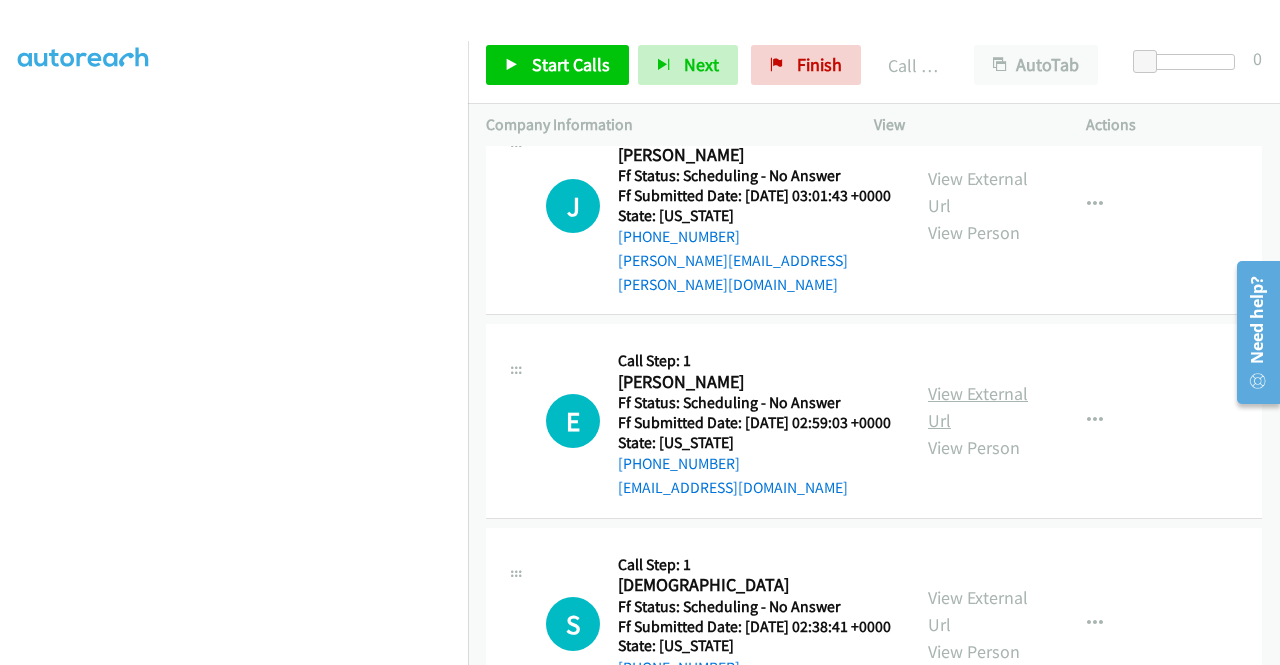 click on "View External Url" at bounding box center (978, 407) 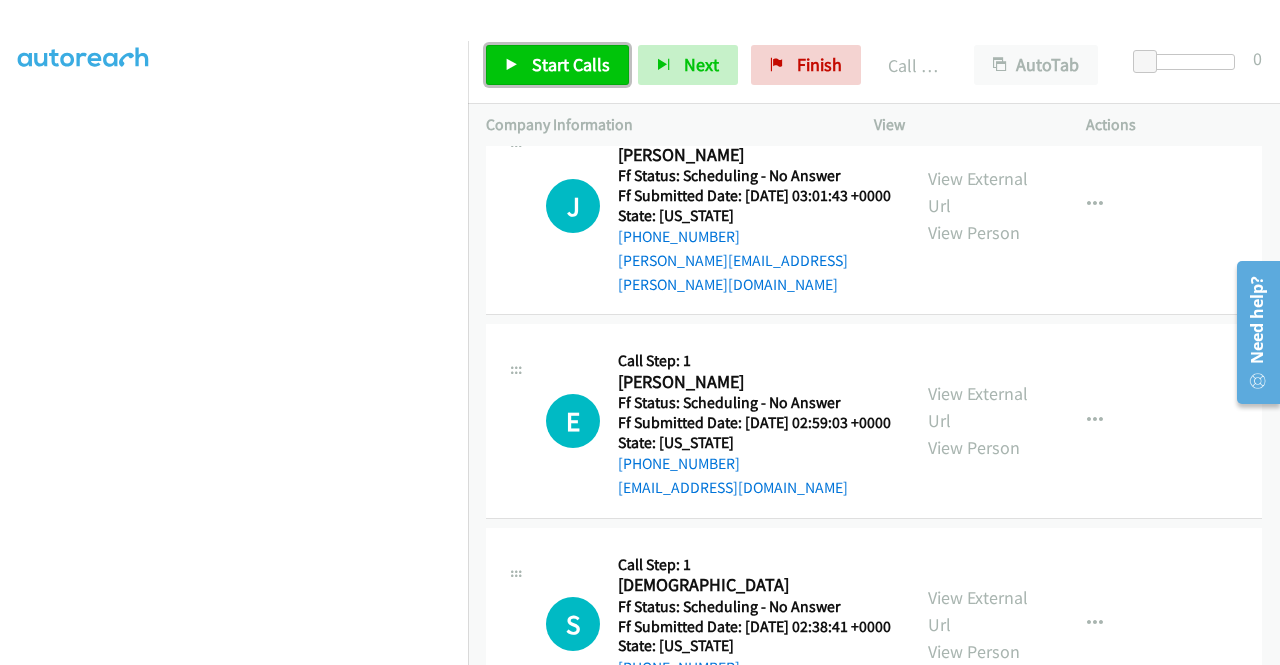 click on "Start Calls" at bounding box center (557, 65) 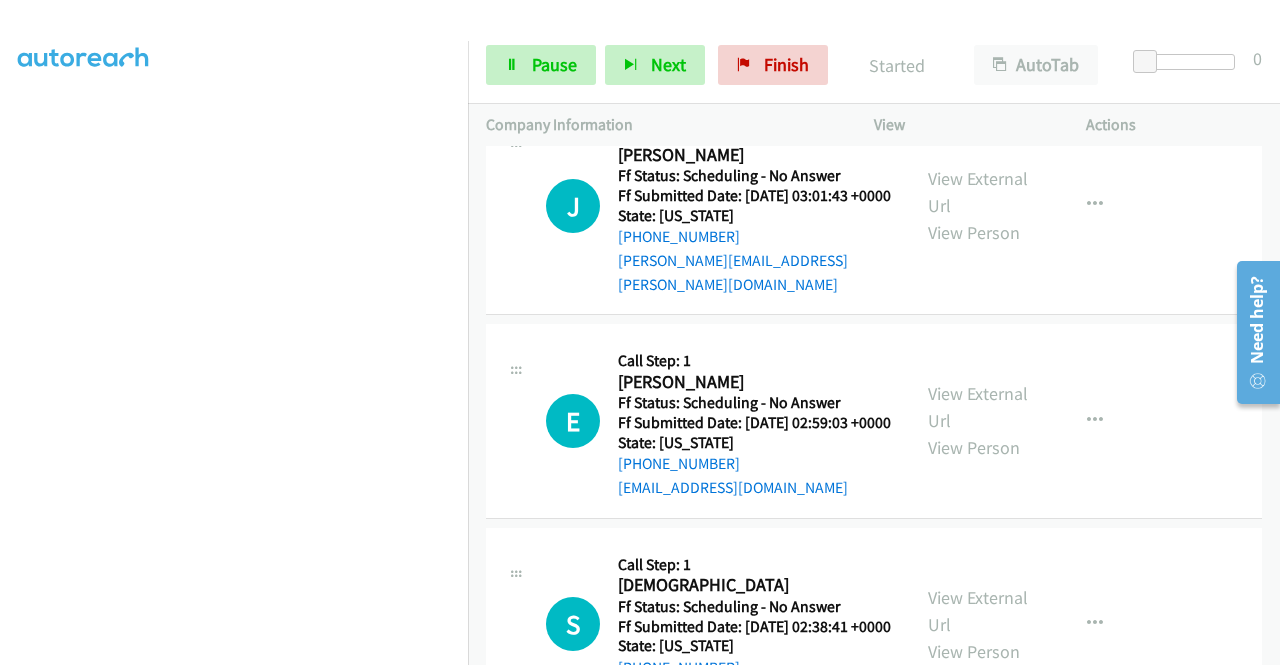 scroll, scrollTop: 456, scrollLeft: 0, axis: vertical 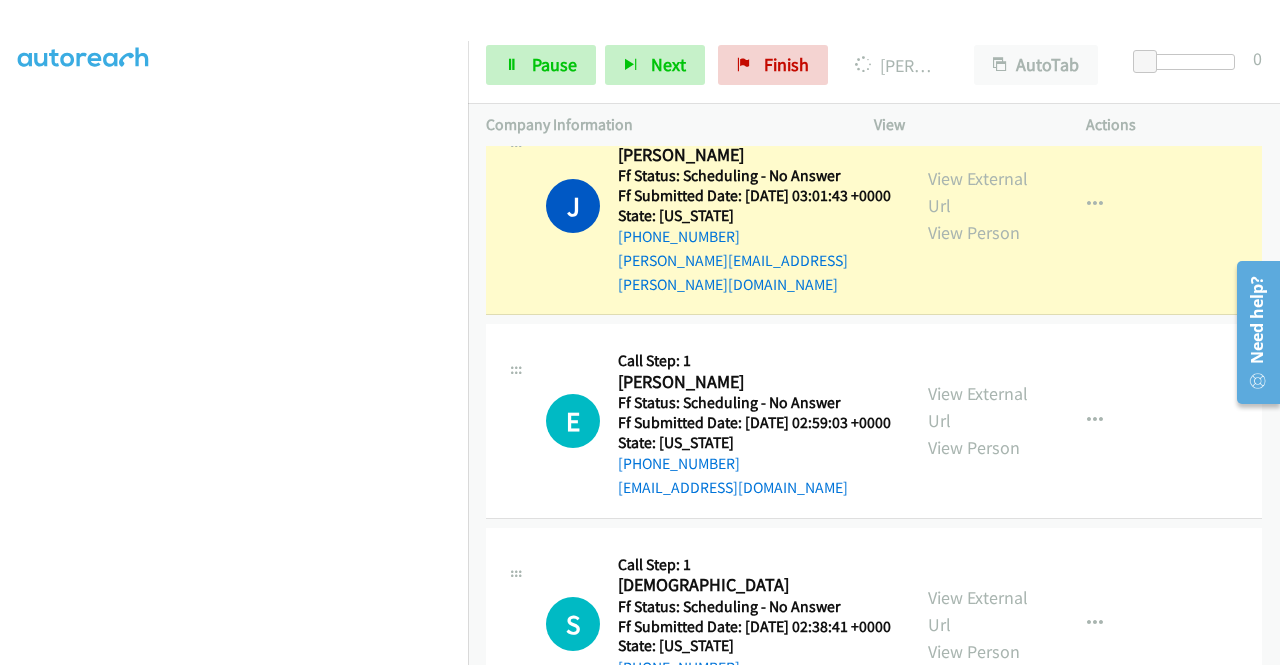 click on "Start Calls
Pause
Next
Finish
Dialing James Mcinroy
AutoTab
AutoTab
0" at bounding box center [874, 65] 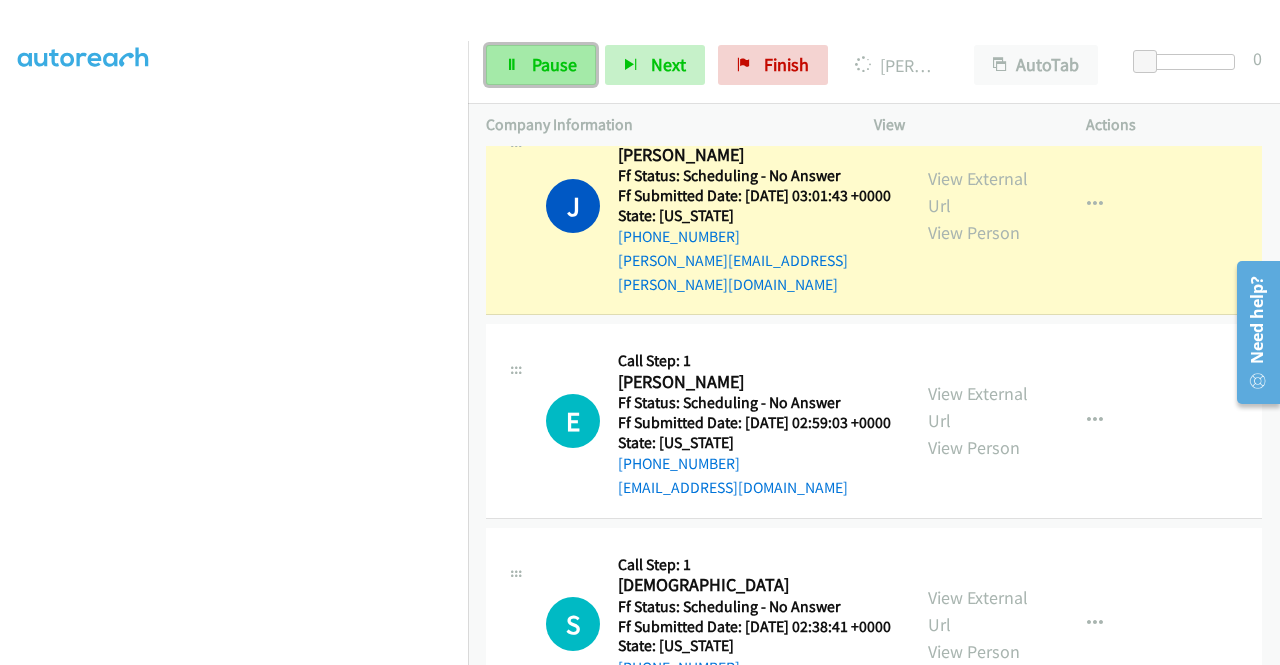 click on "Pause" at bounding box center (541, 65) 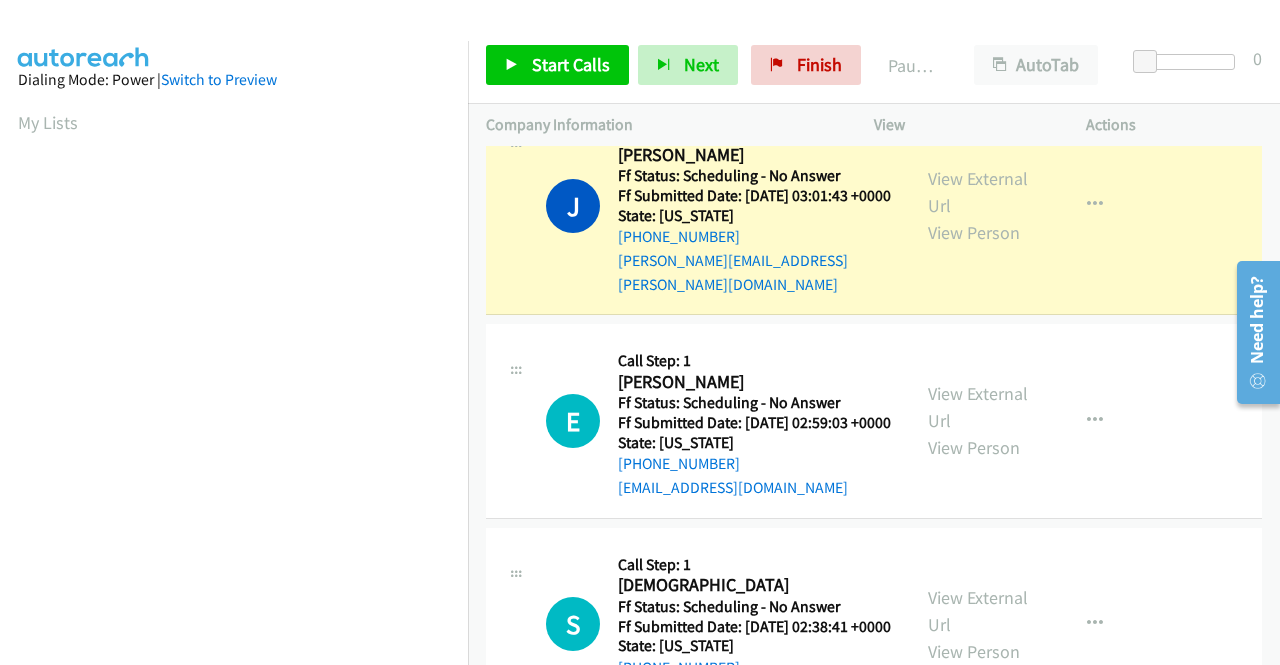 scroll, scrollTop: 456, scrollLeft: 0, axis: vertical 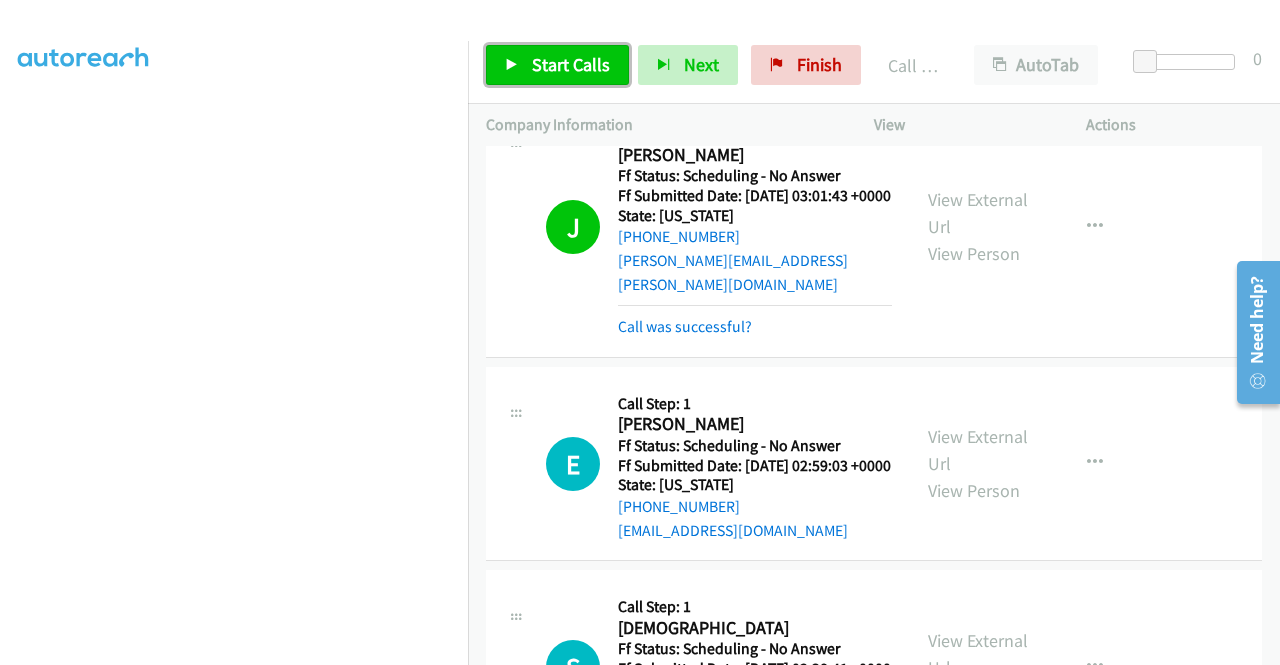 click on "Start Calls" at bounding box center [557, 65] 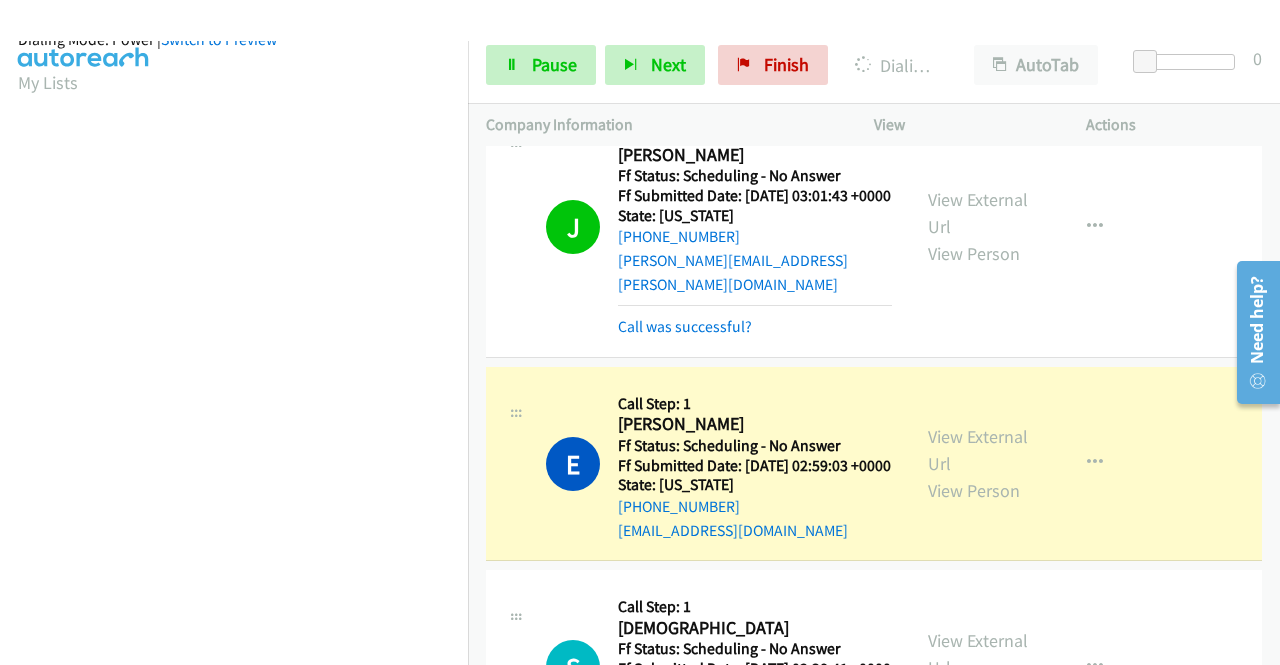 scroll, scrollTop: 456, scrollLeft: 0, axis: vertical 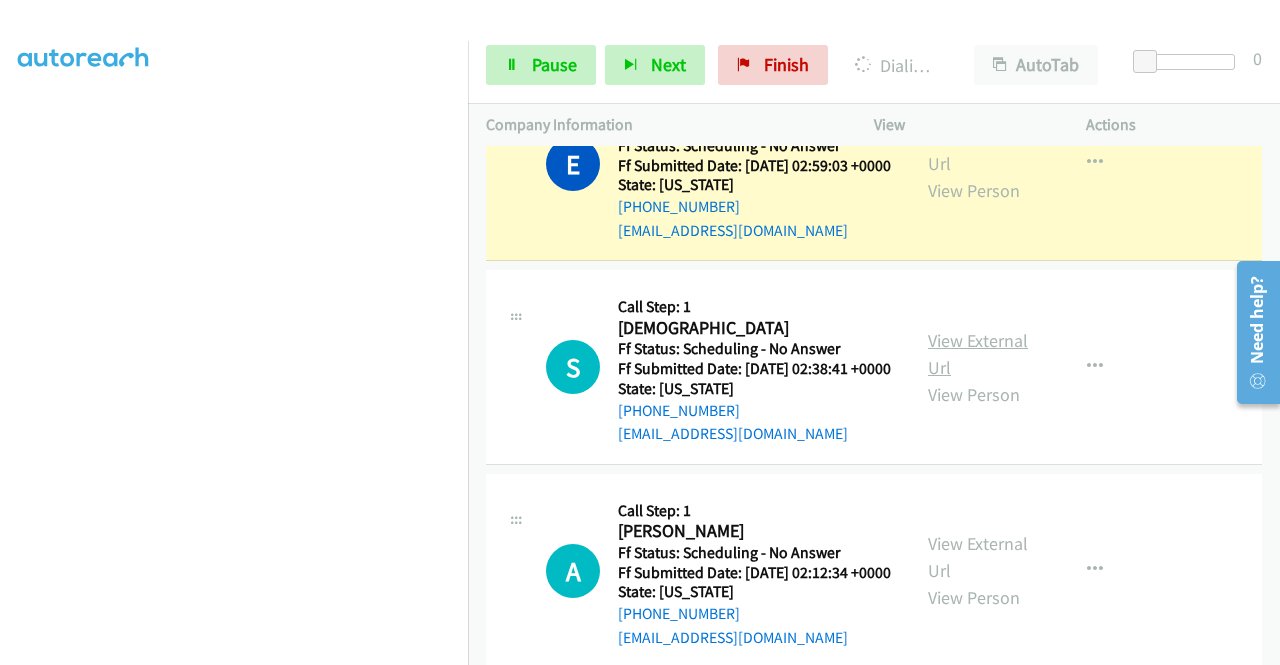 click on "View External Url" at bounding box center (978, 354) 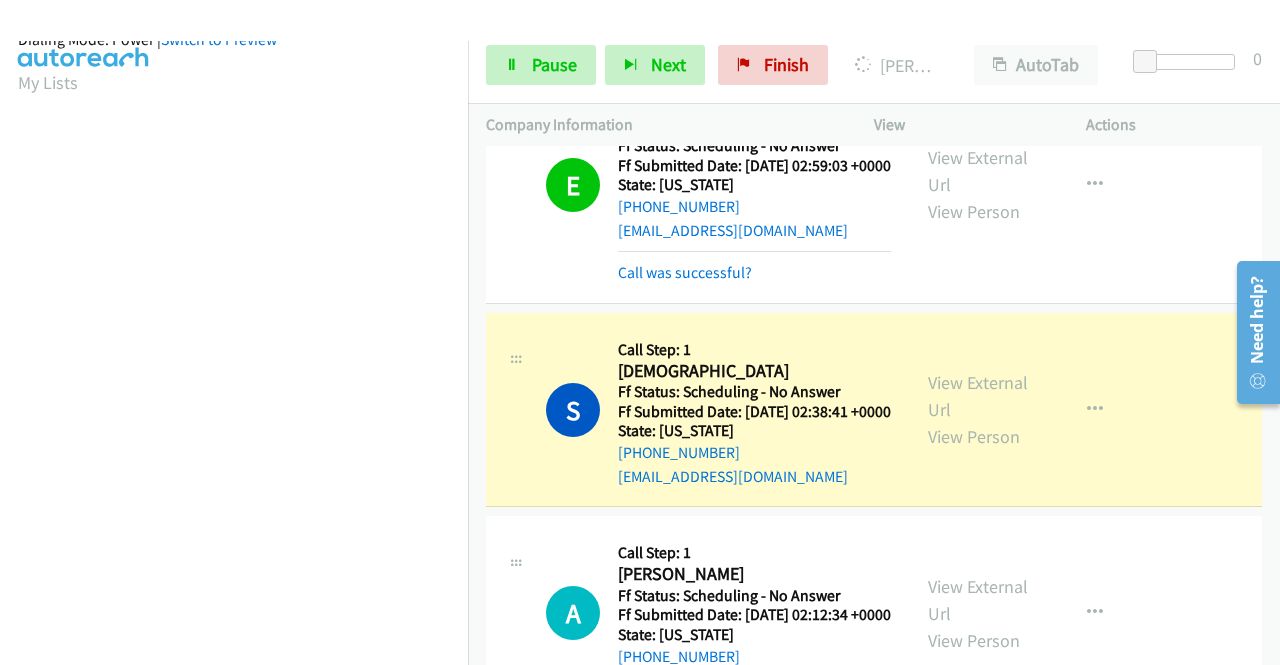 scroll, scrollTop: 456, scrollLeft: 0, axis: vertical 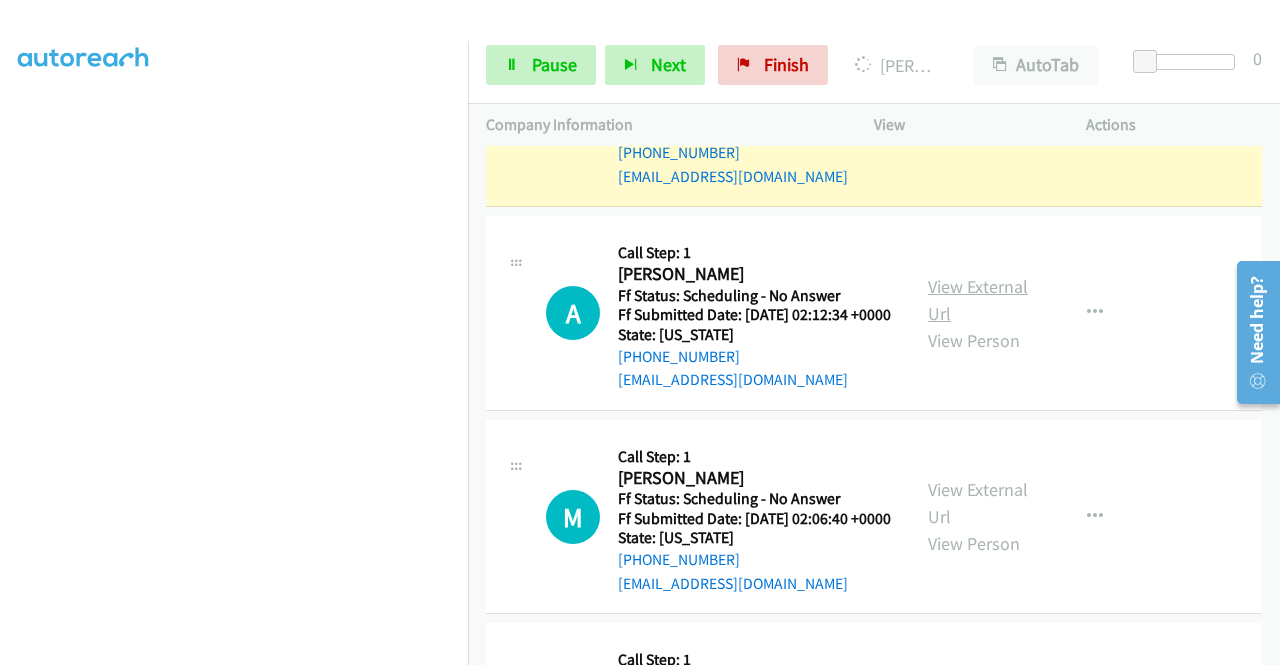 click on "View External Url" at bounding box center (978, 300) 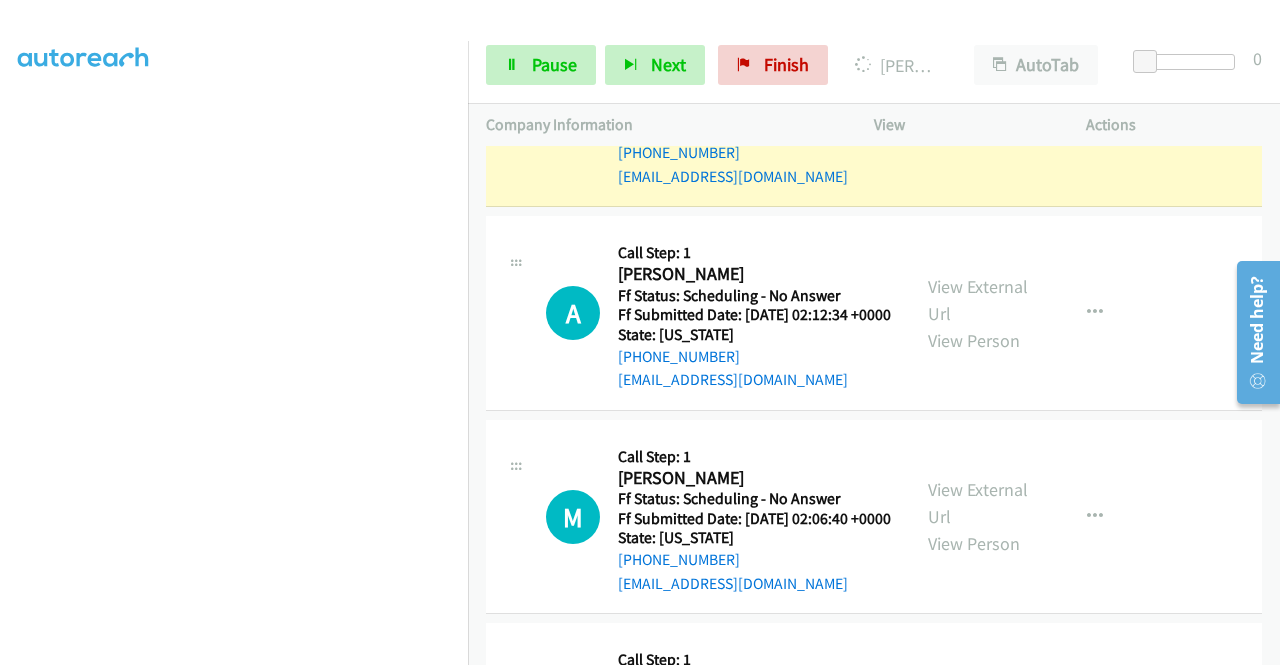 scroll, scrollTop: 456, scrollLeft: 0, axis: vertical 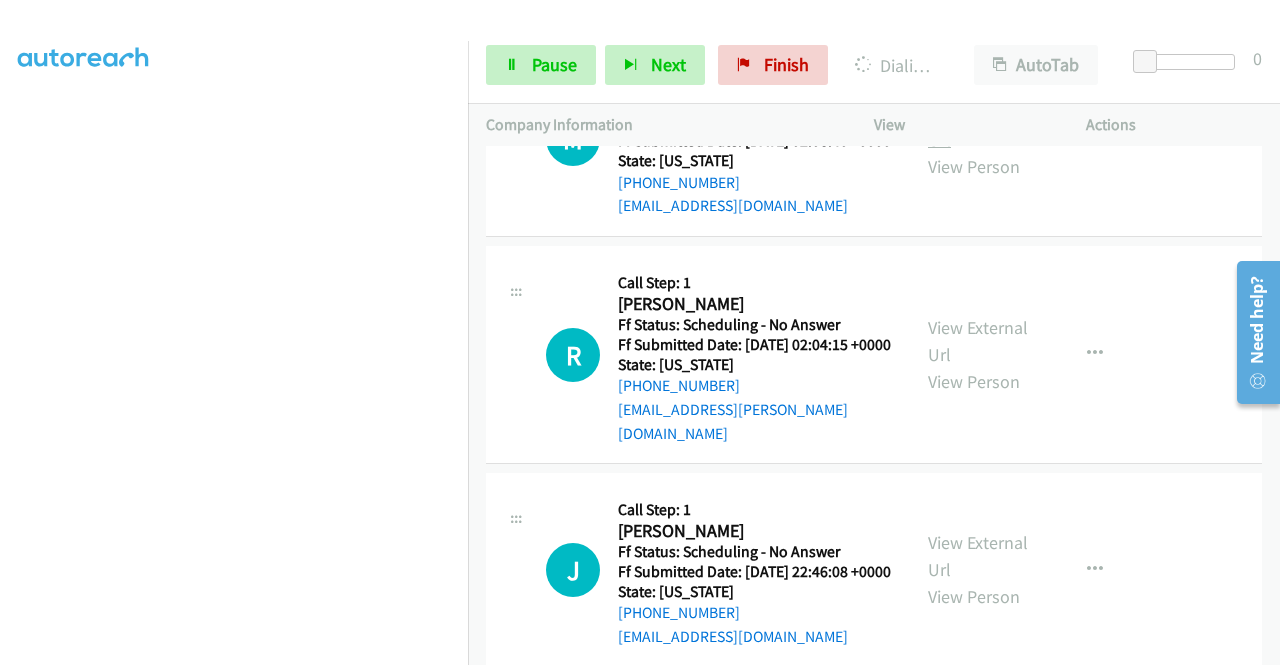 click on "View External Url" at bounding box center [978, 126] 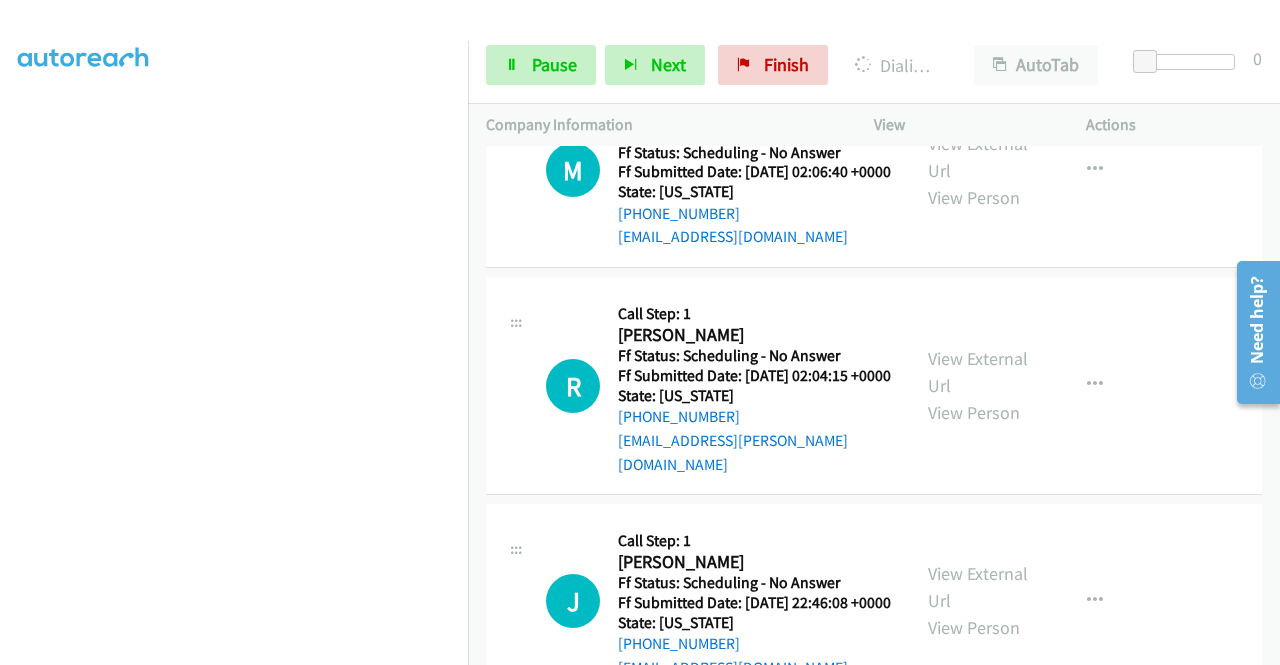 scroll, scrollTop: 2820, scrollLeft: 0, axis: vertical 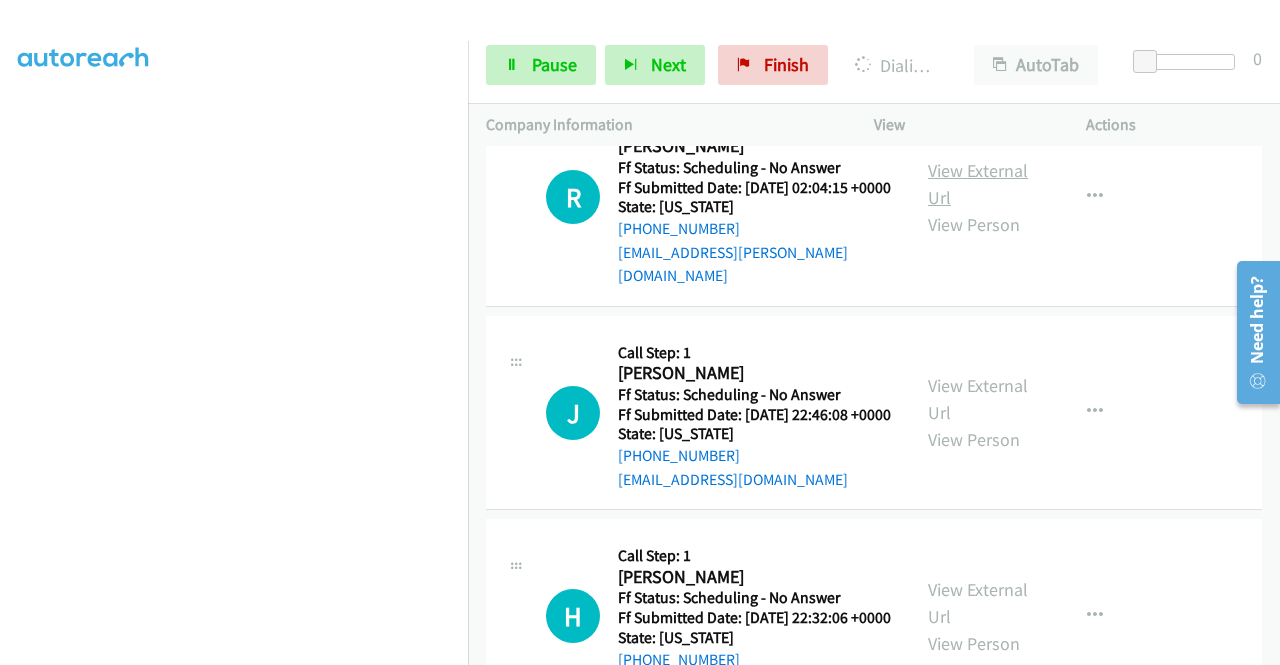 click on "View External Url" at bounding box center [978, 184] 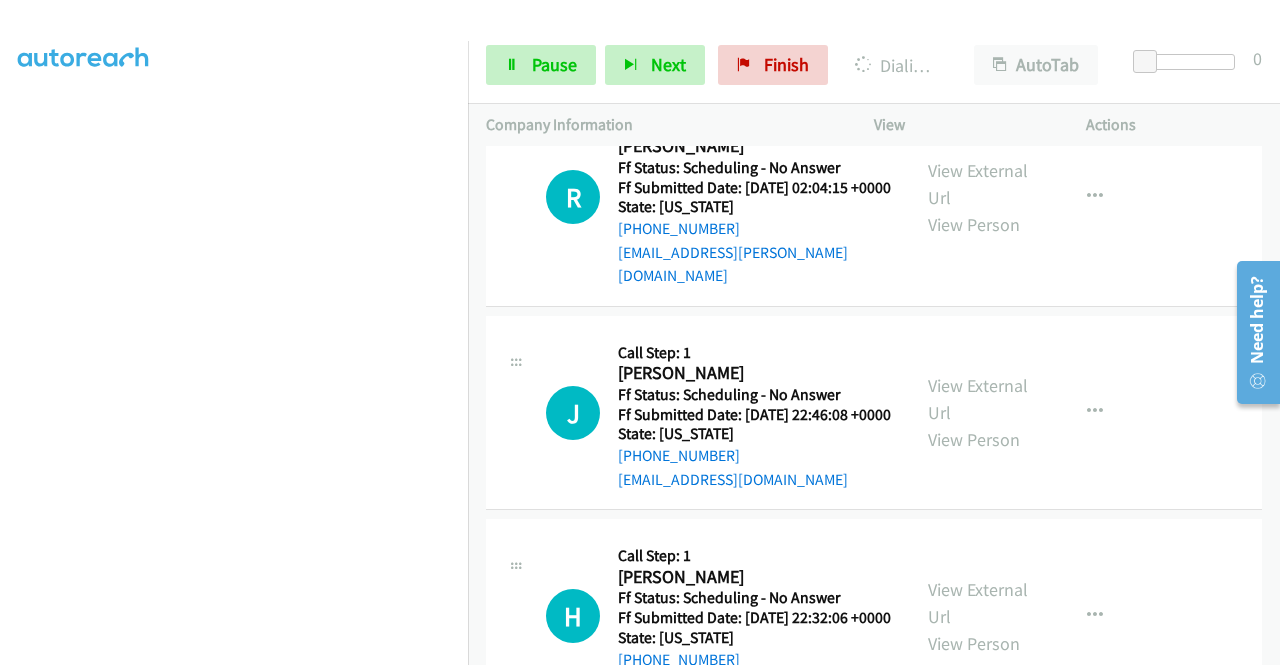 scroll, scrollTop: 0, scrollLeft: 0, axis: both 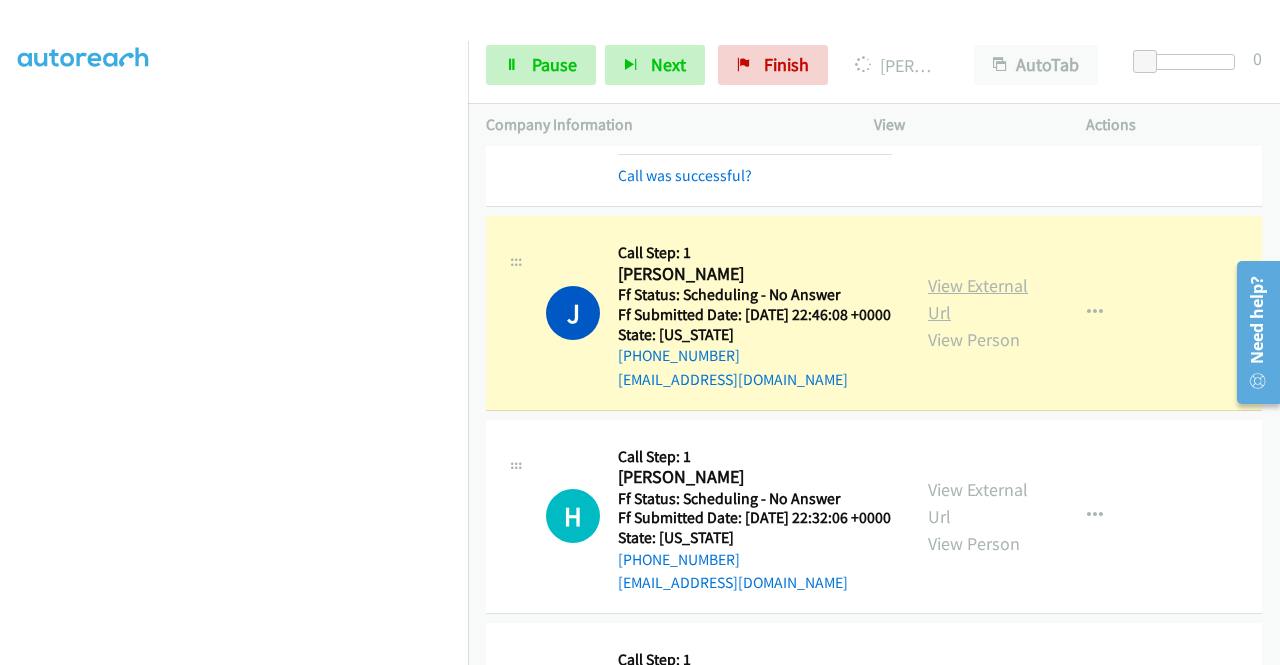 click on "View External Url" at bounding box center [978, 299] 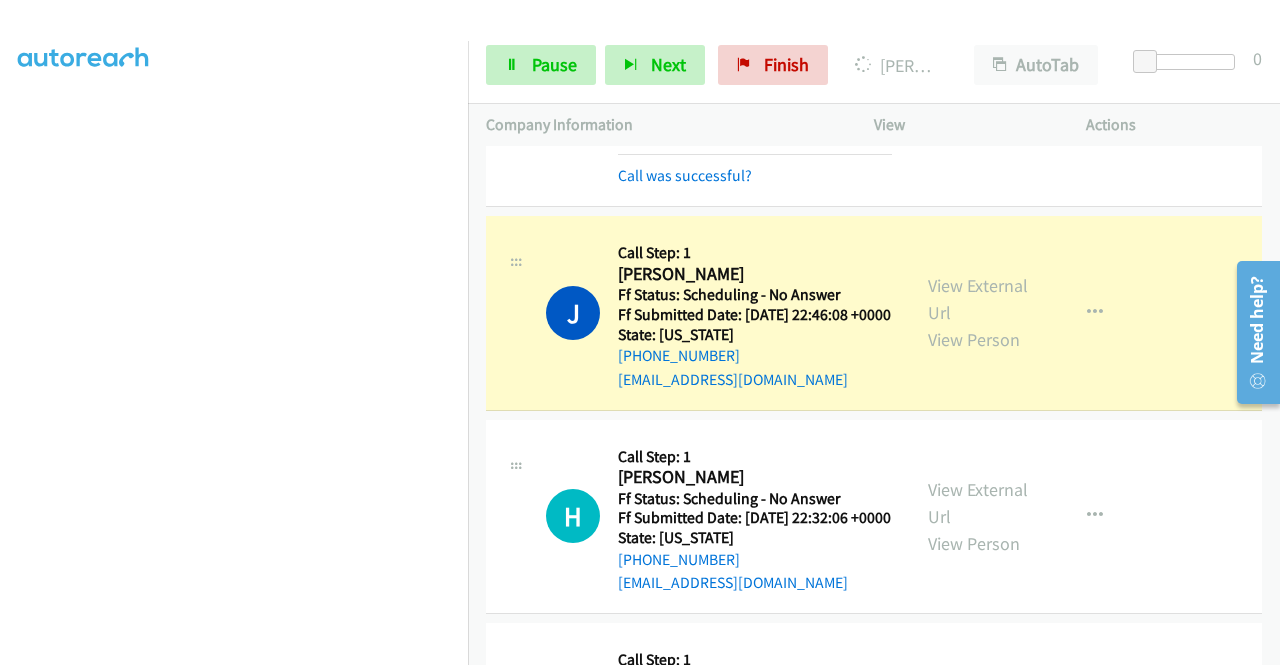 scroll, scrollTop: 456, scrollLeft: 0, axis: vertical 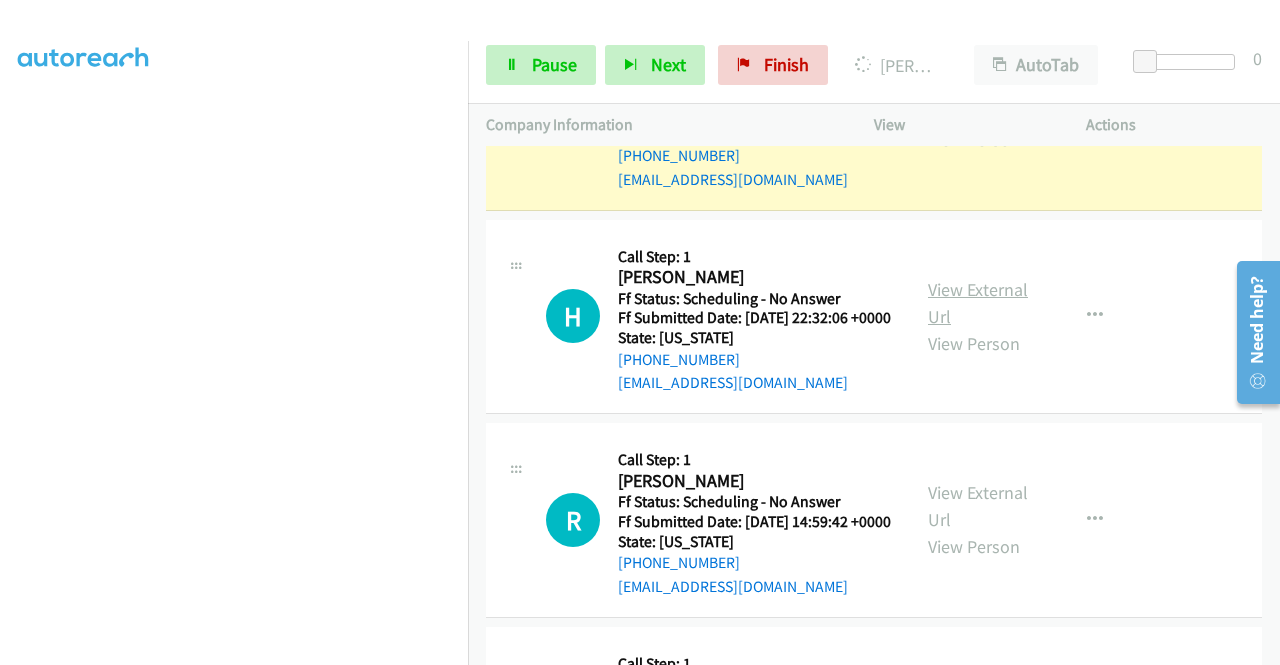 click on "View External Url" at bounding box center (978, 303) 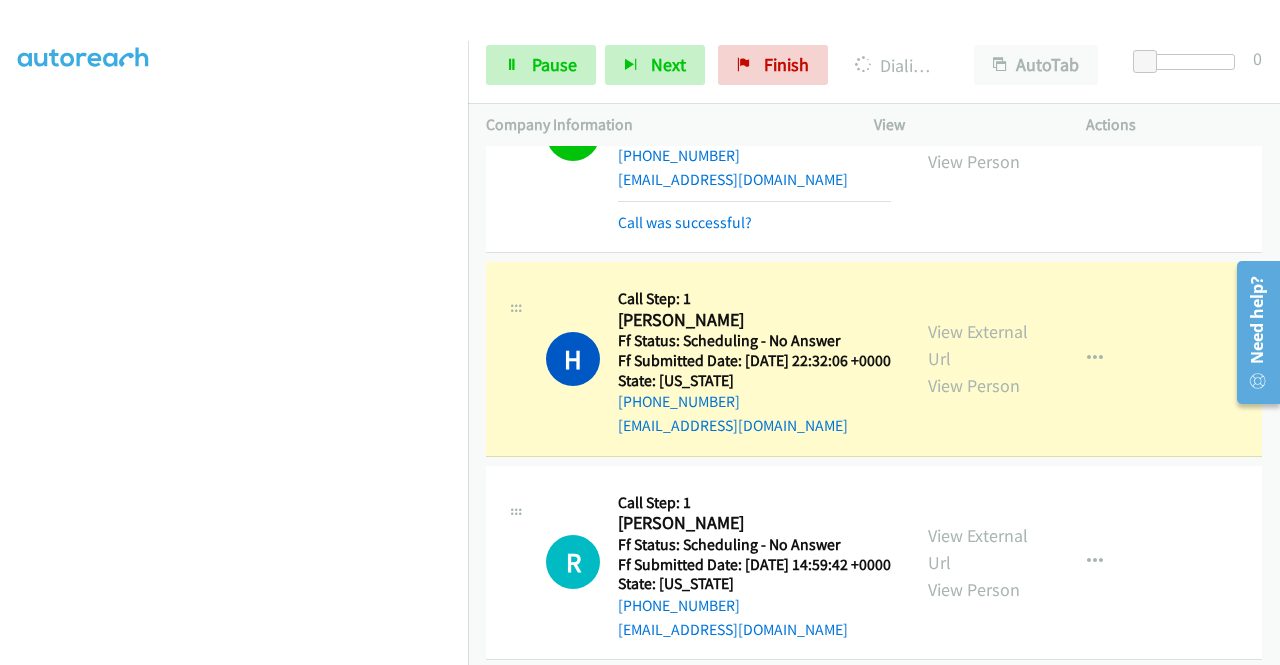 scroll, scrollTop: 456, scrollLeft: 0, axis: vertical 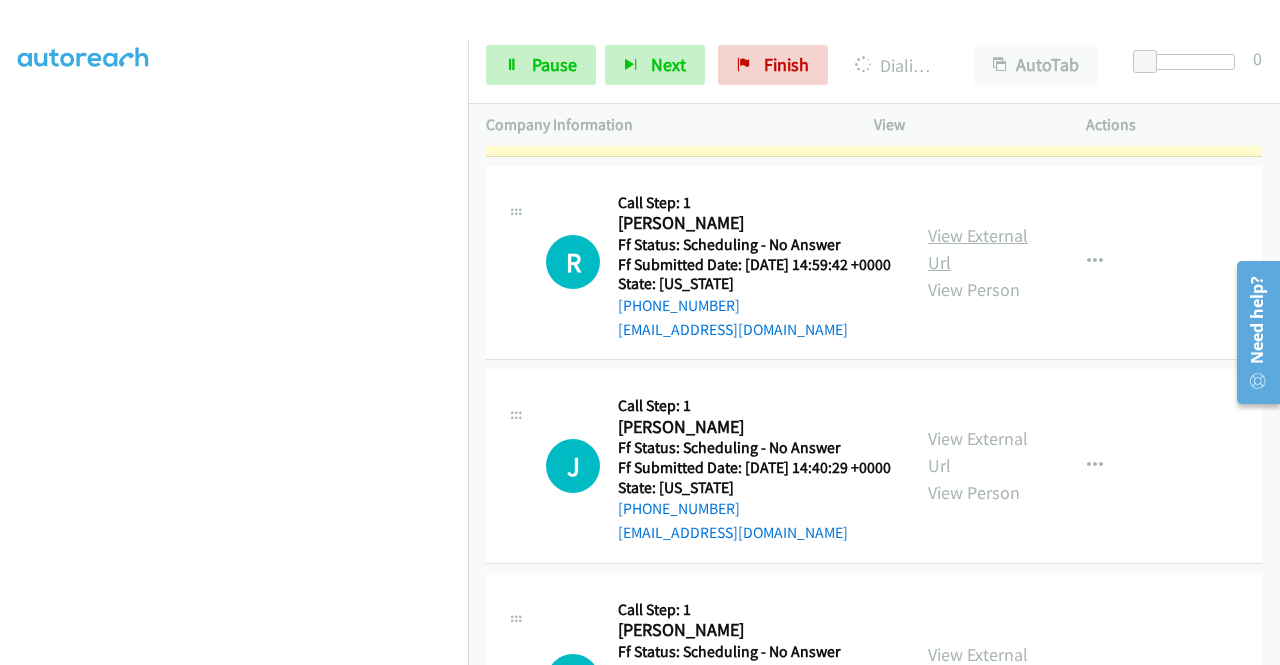 click on "View External Url" at bounding box center (978, 249) 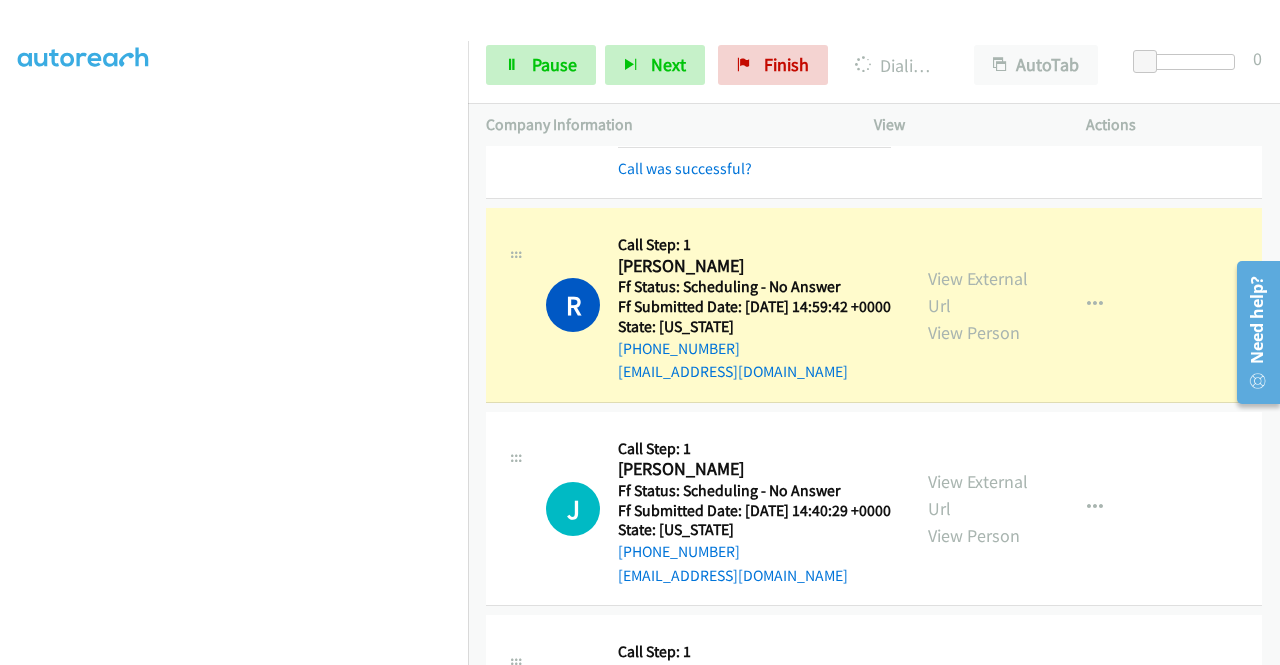 scroll, scrollTop: 456, scrollLeft: 0, axis: vertical 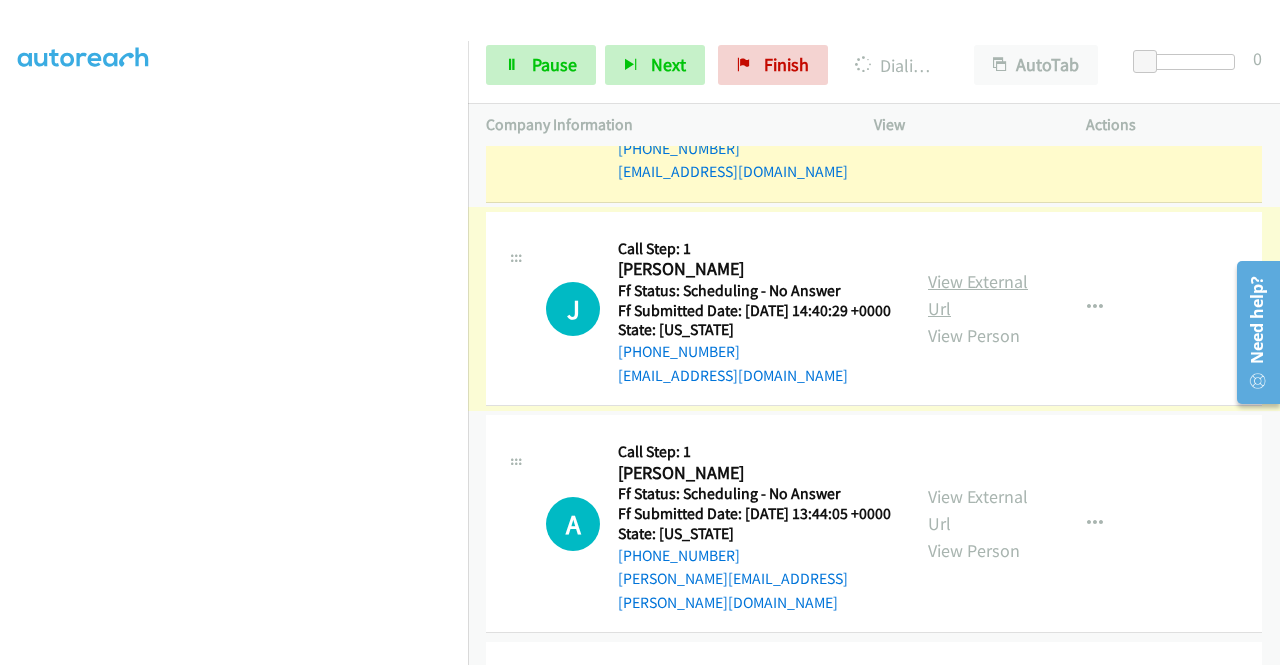 click on "View External Url" at bounding box center [978, 295] 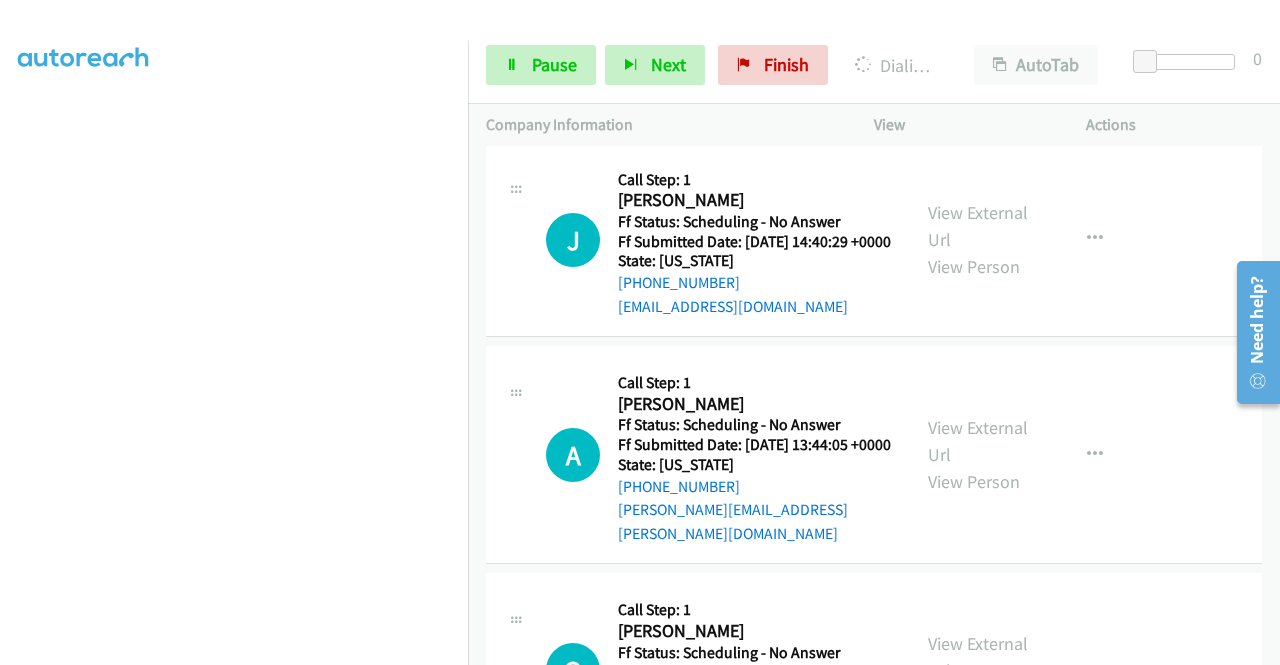 scroll, scrollTop: 4005, scrollLeft: 0, axis: vertical 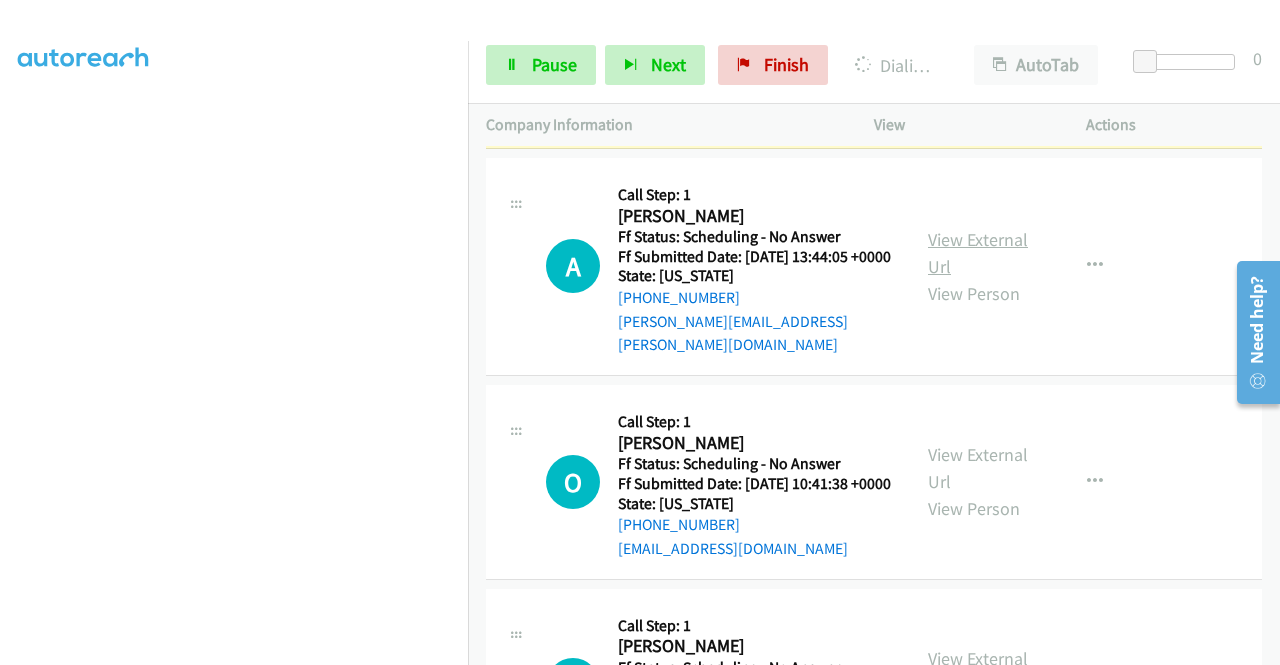 click on "View External Url" at bounding box center [978, 253] 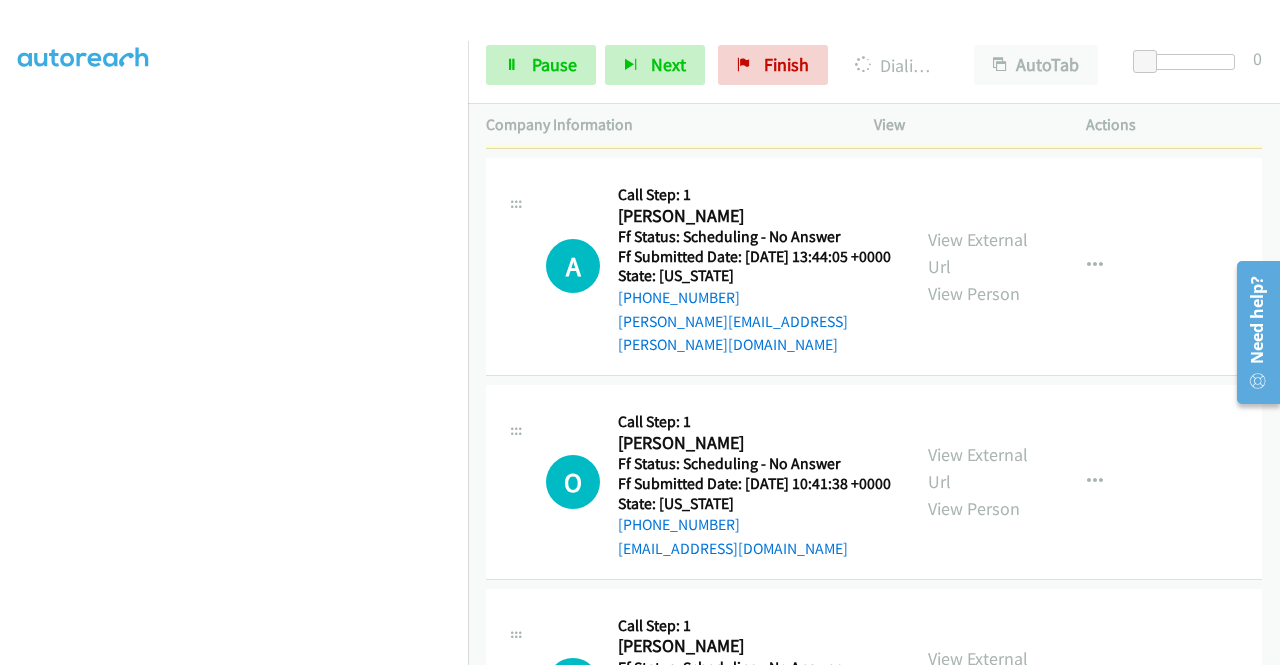 scroll, scrollTop: 456, scrollLeft: 0, axis: vertical 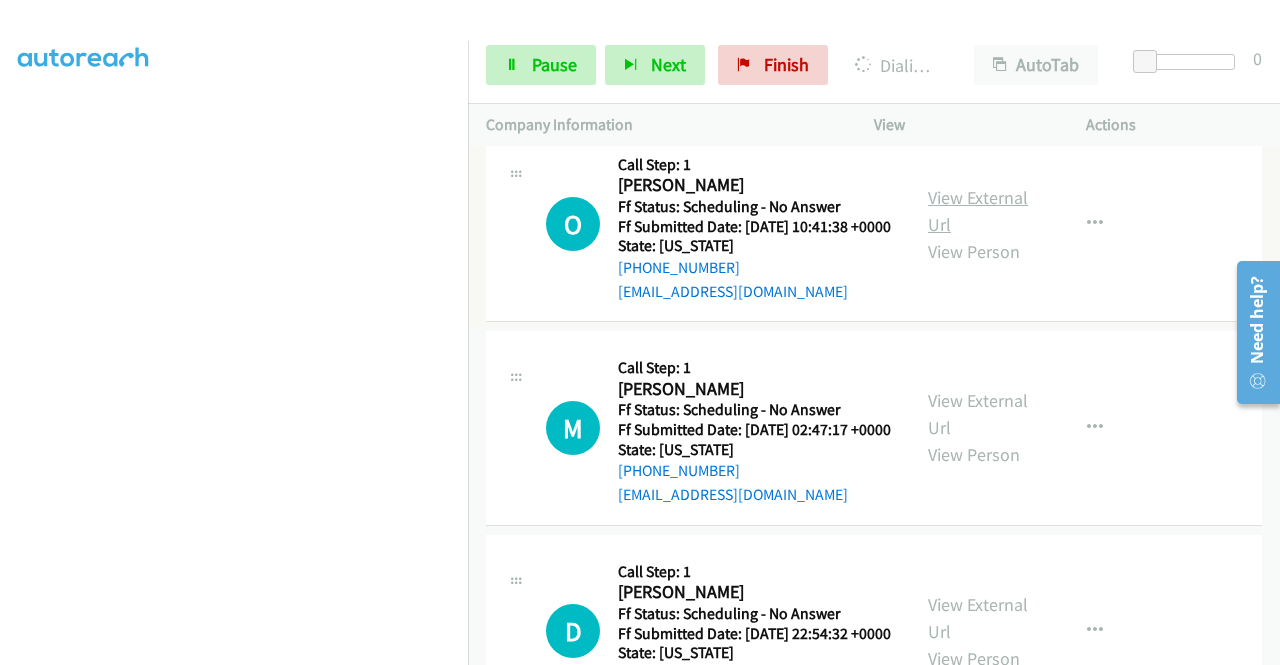 click on "View External Url" at bounding box center (978, 211) 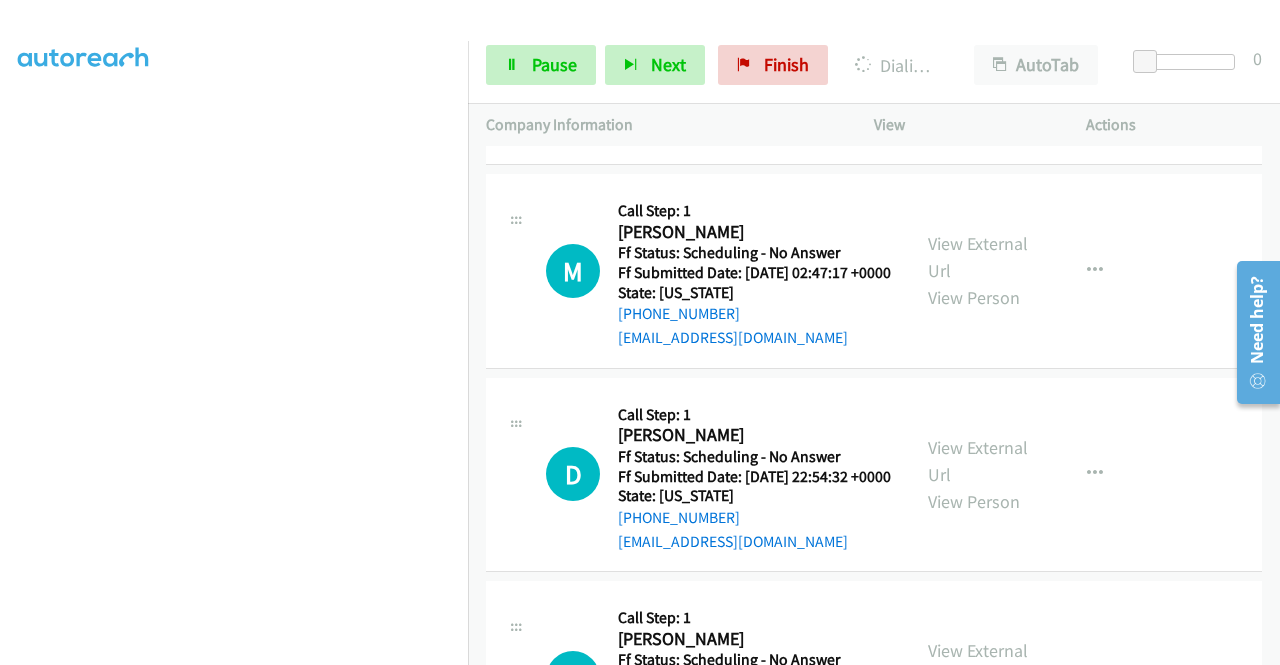 scroll, scrollTop: 4805, scrollLeft: 0, axis: vertical 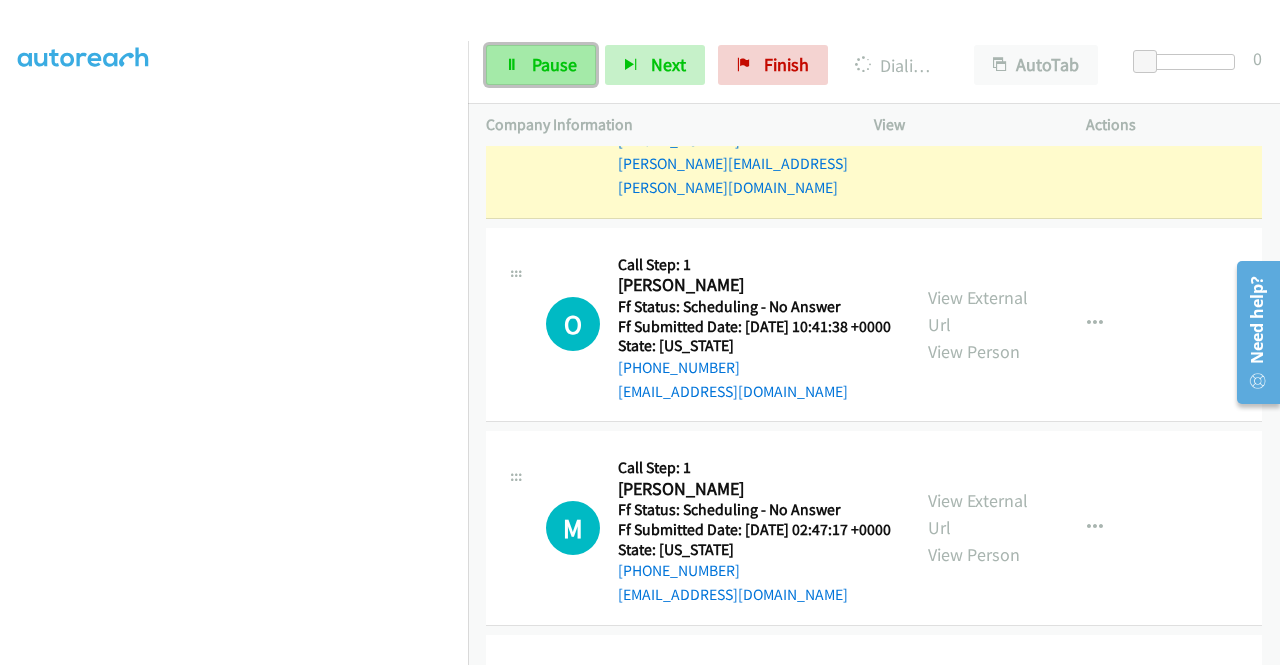 click on "Pause" at bounding box center [554, 64] 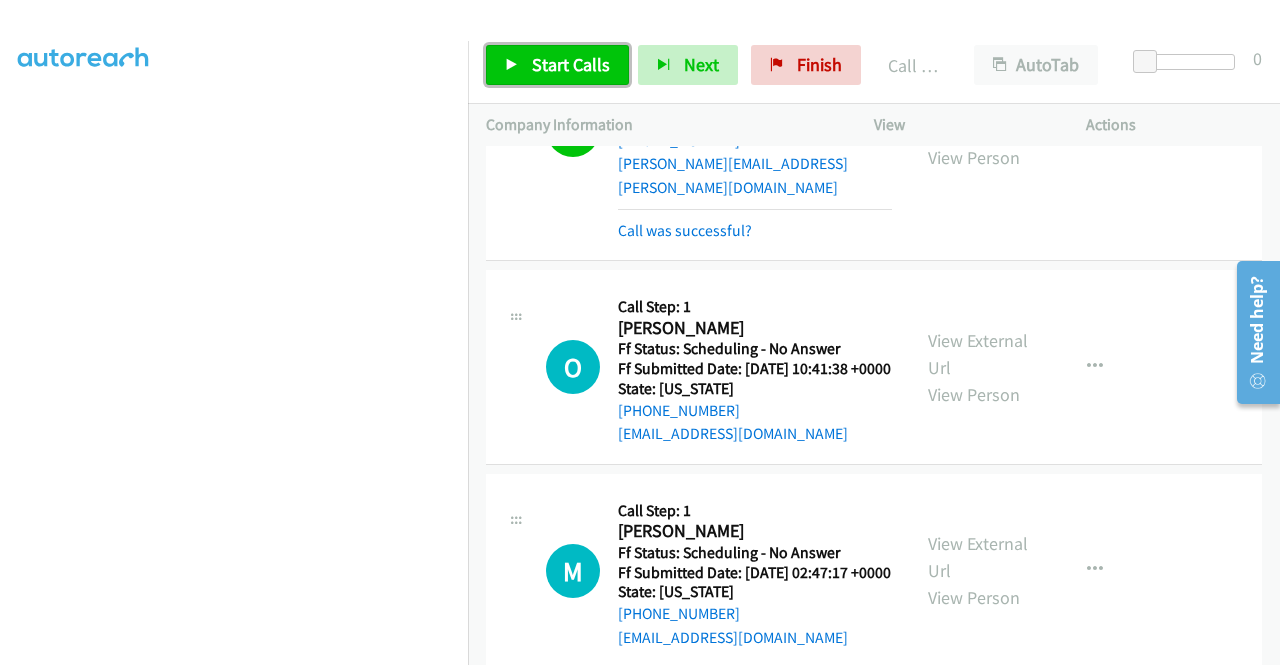 click on "Start Calls" at bounding box center (557, 65) 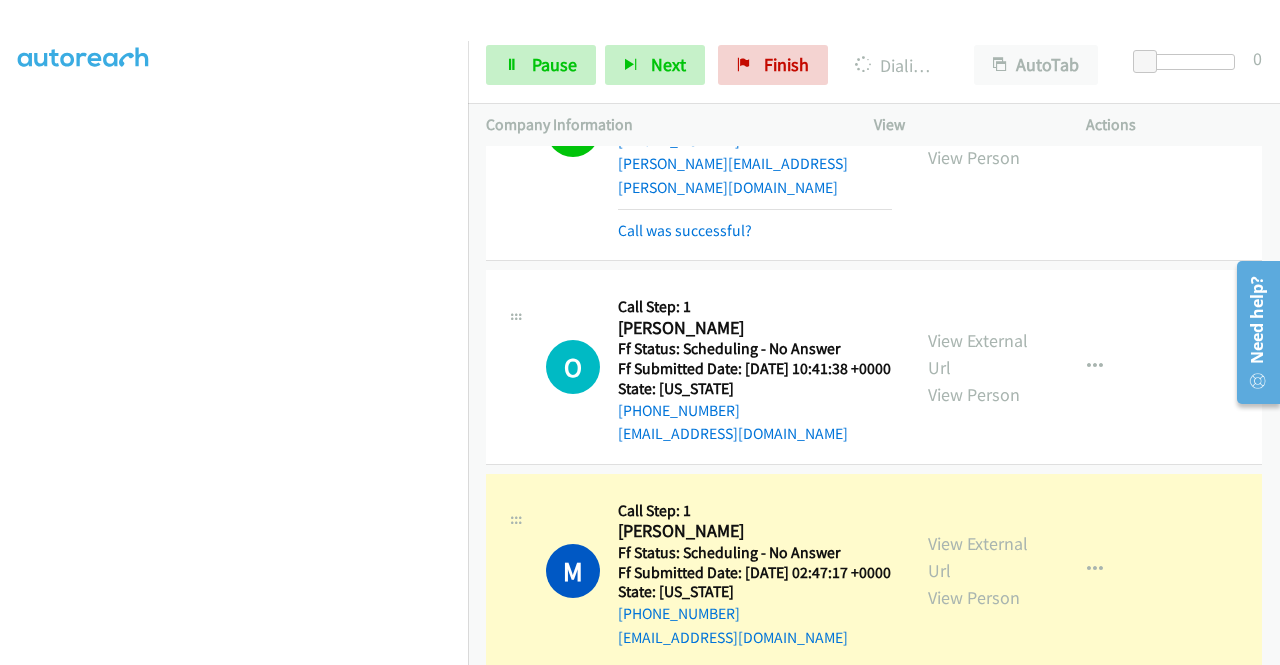 scroll, scrollTop: 456, scrollLeft: 0, axis: vertical 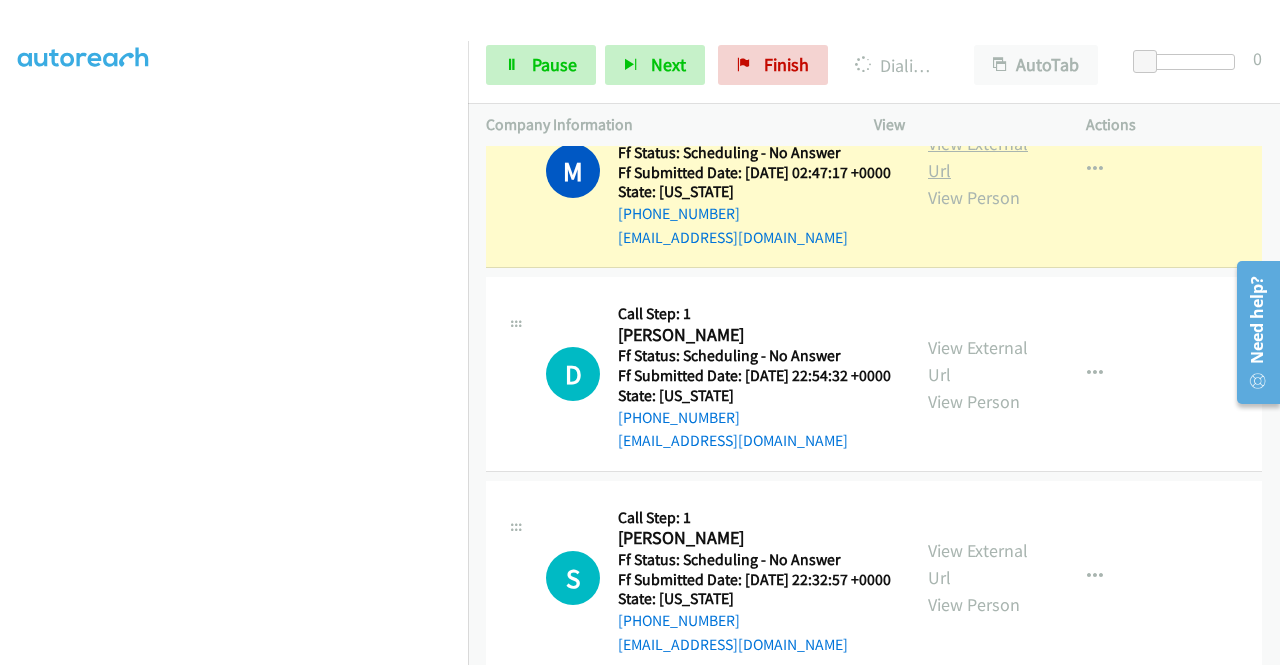 click on "View External Url" at bounding box center [978, 157] 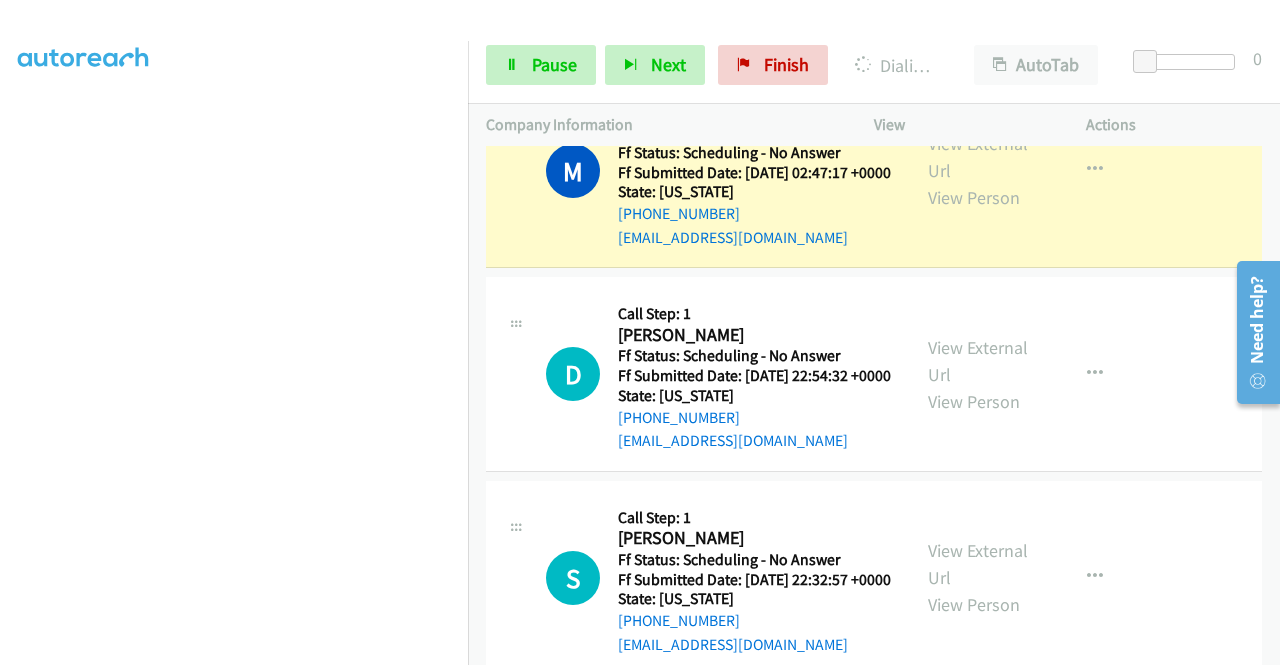 scroll, scrollTop: 456, scrollLeft: 0, axis: vertical 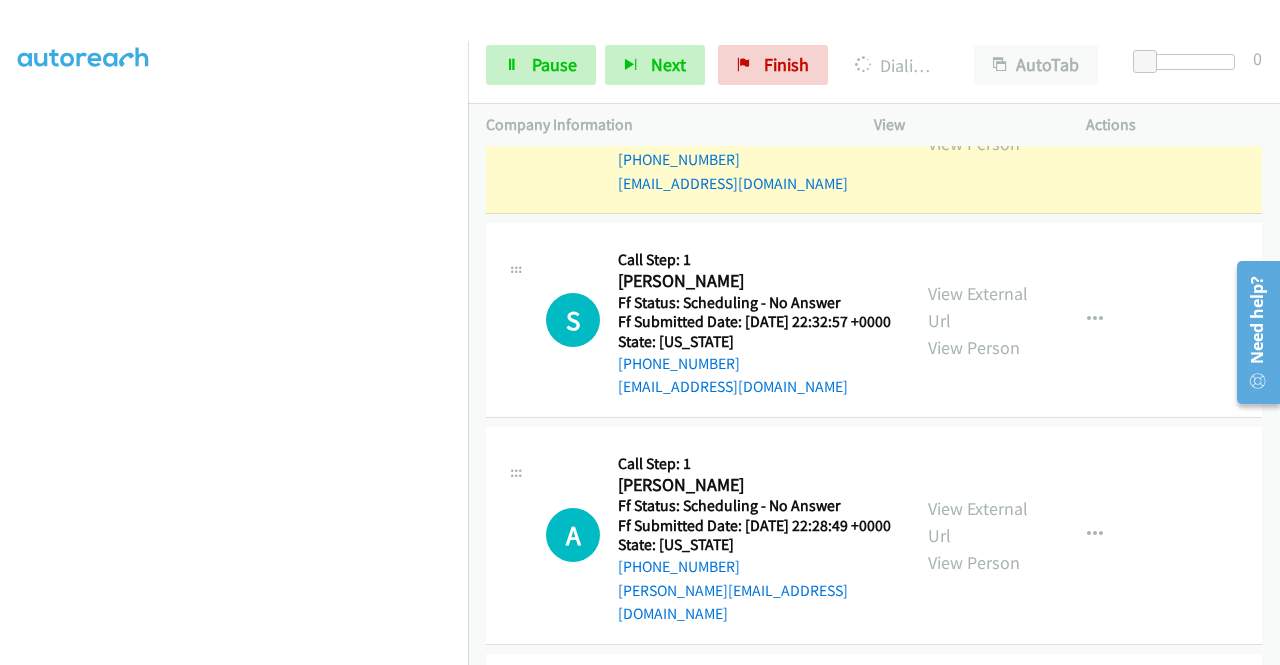 click on "View External Url" at bounding box center (978, 103) 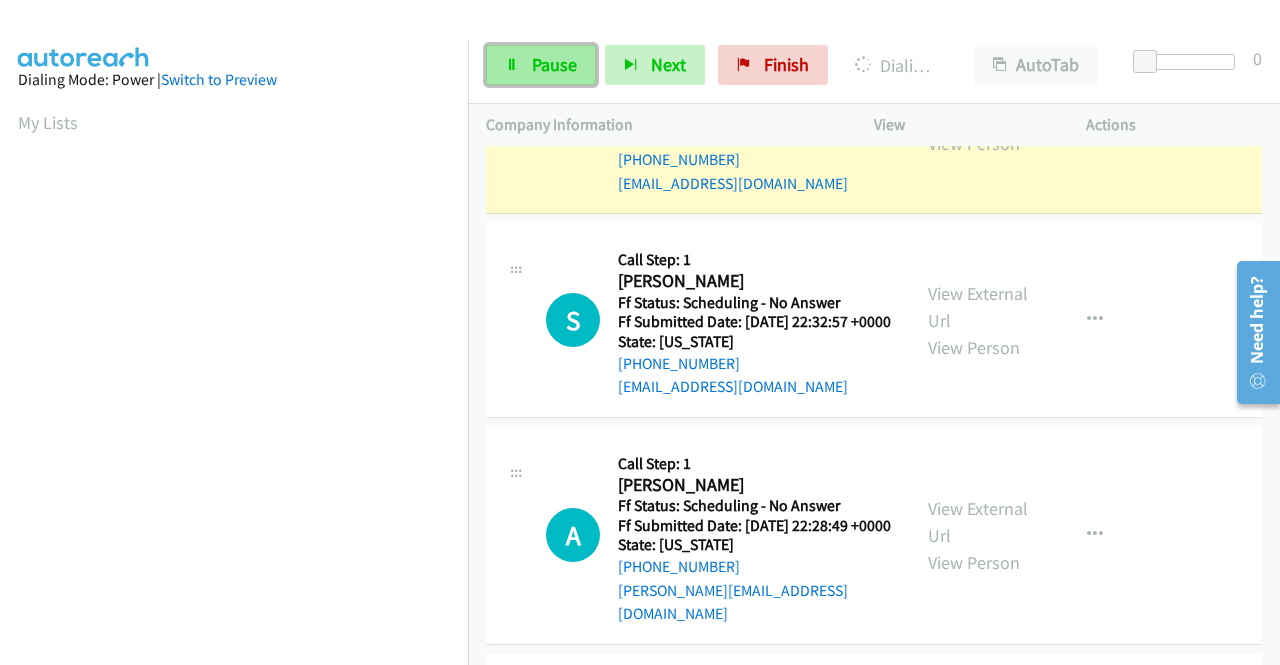click on "Pause" at bounding box center [554, 64] 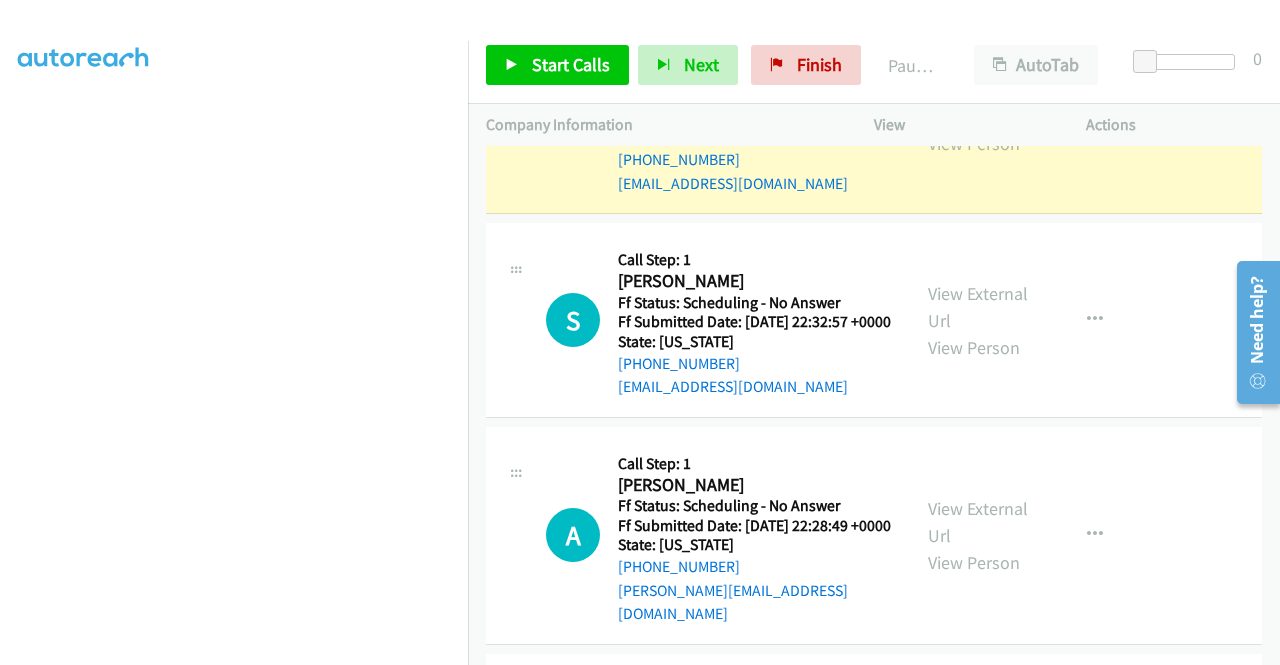scroll, scrollTop: 456, scrollLeft: 0, axis: vertical 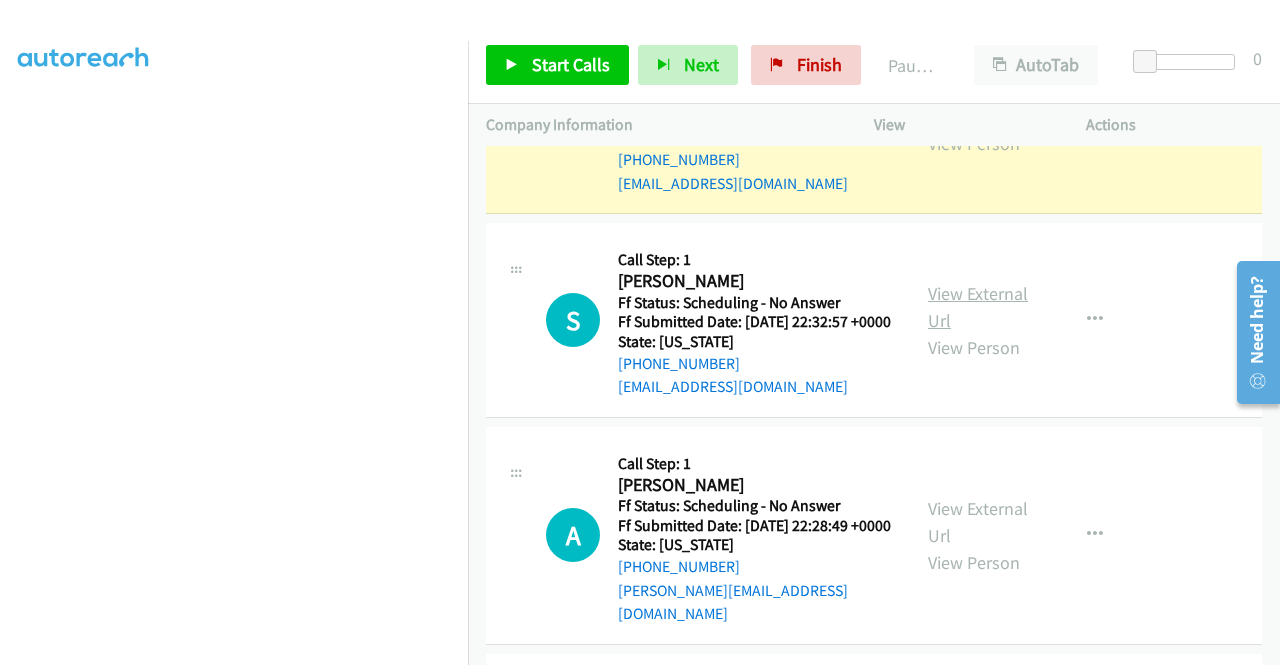 click on "View External Url" at bounding box center (978, 307) 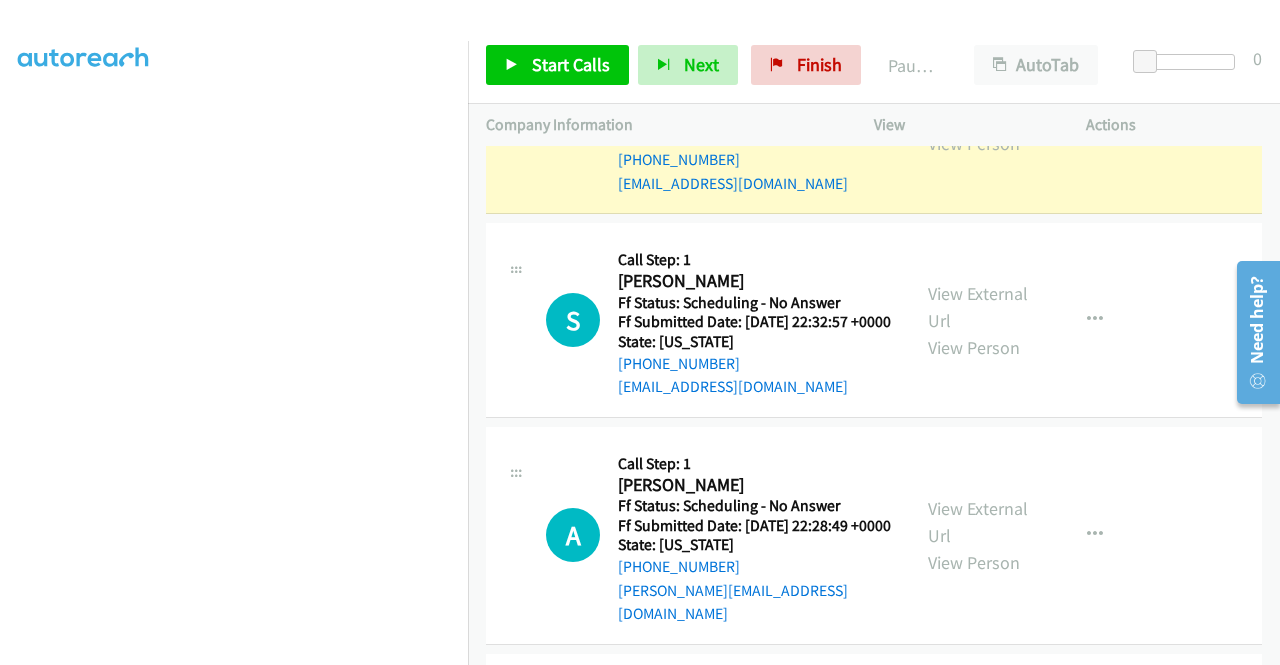 scroll, scrollTop: 0, scrollLeft: 0, axis: both 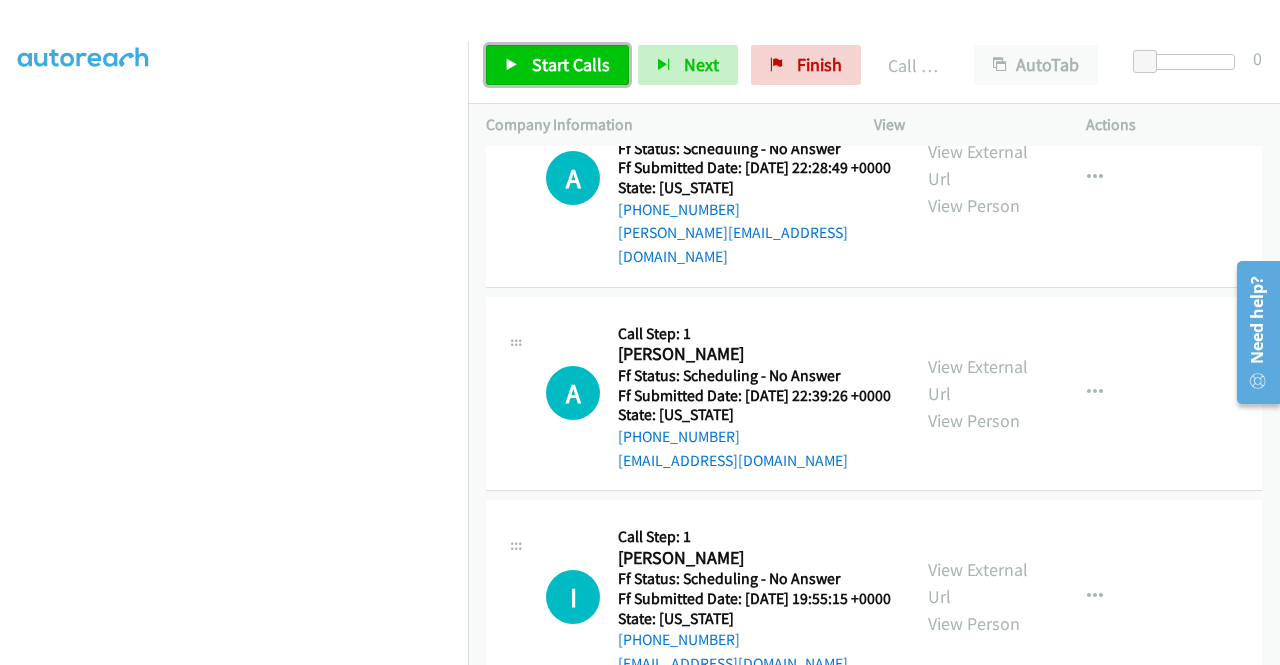 click on "Start Calls" at bounding box center [571, 64] 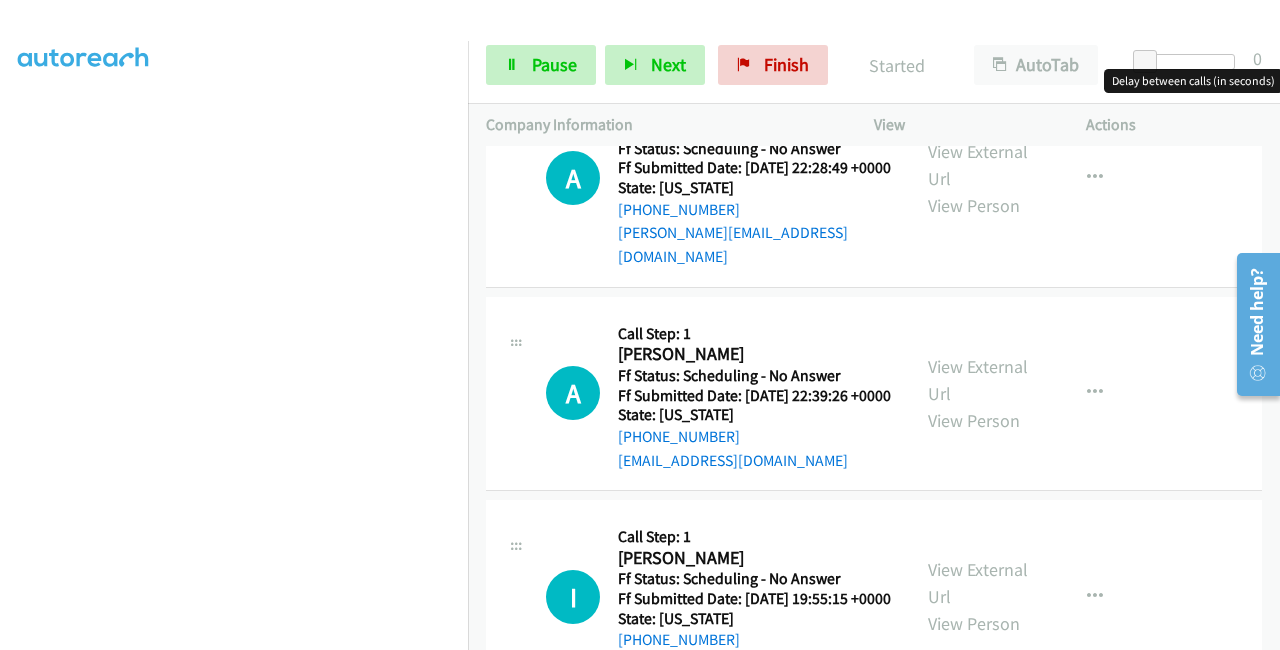 click at bounding box center [1189, 62] 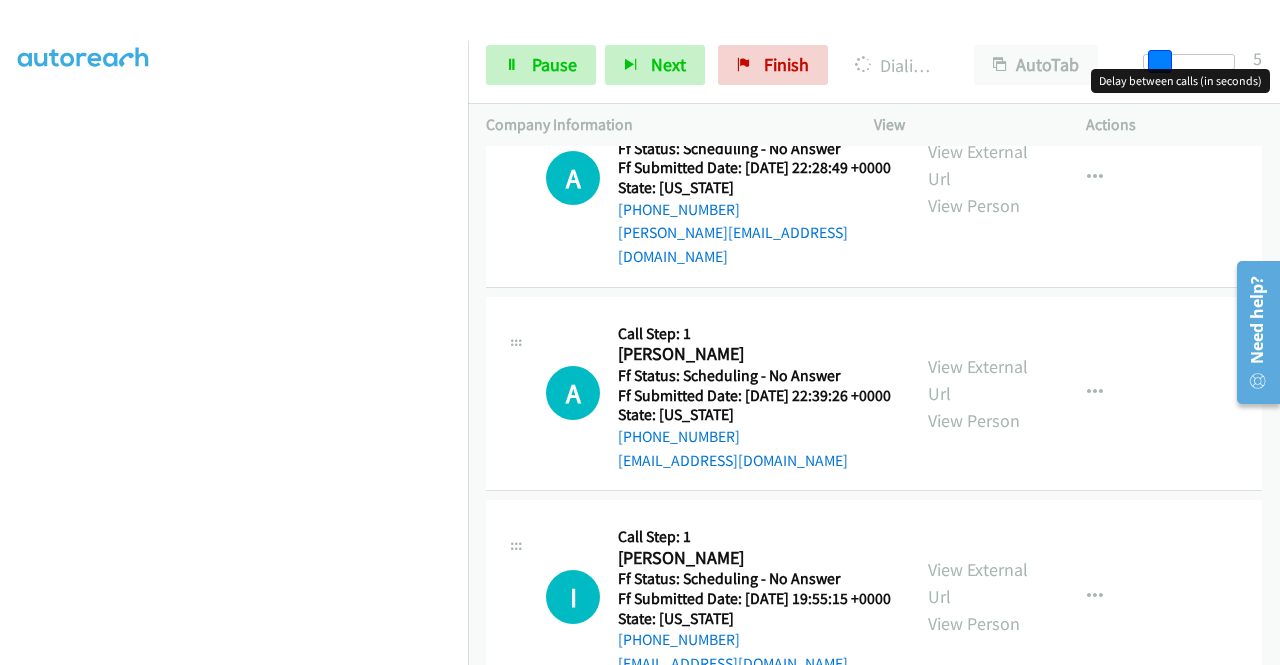drag, startPoint x: 1166, startPoint y: 59, endPoint x: 1148, endPoint y: 61, distance: 18.110771 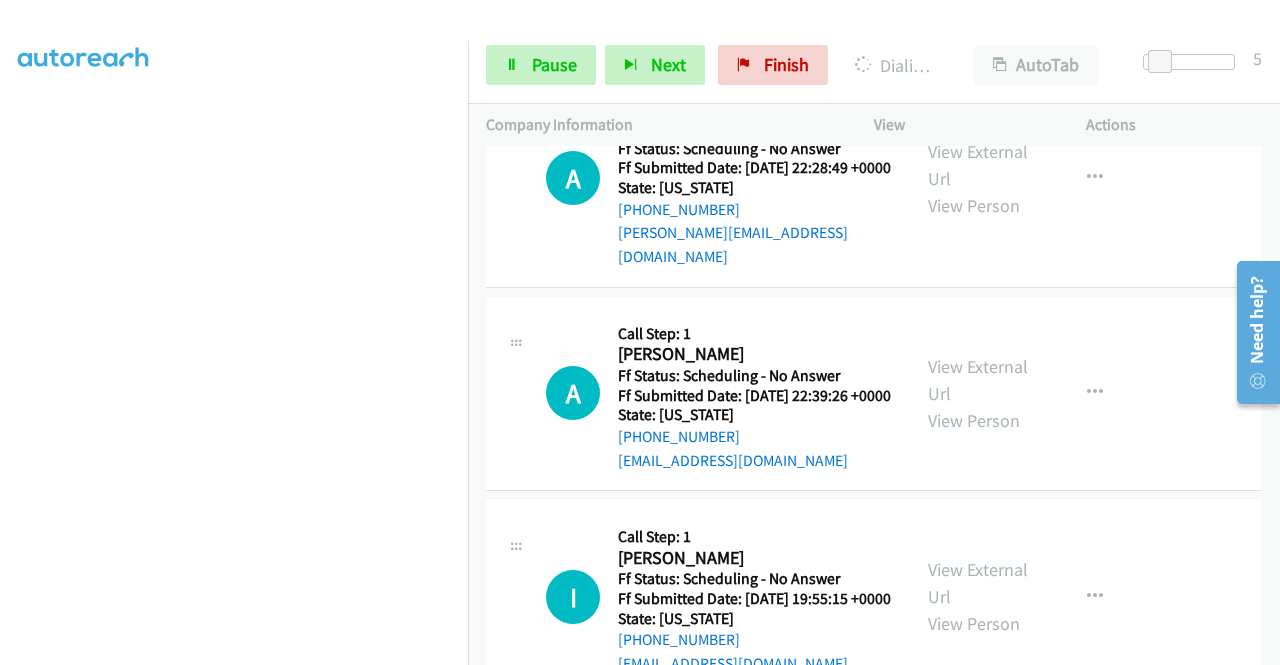 scroll, scrollTop: 456, scrollLeft: 0, axis: vertical 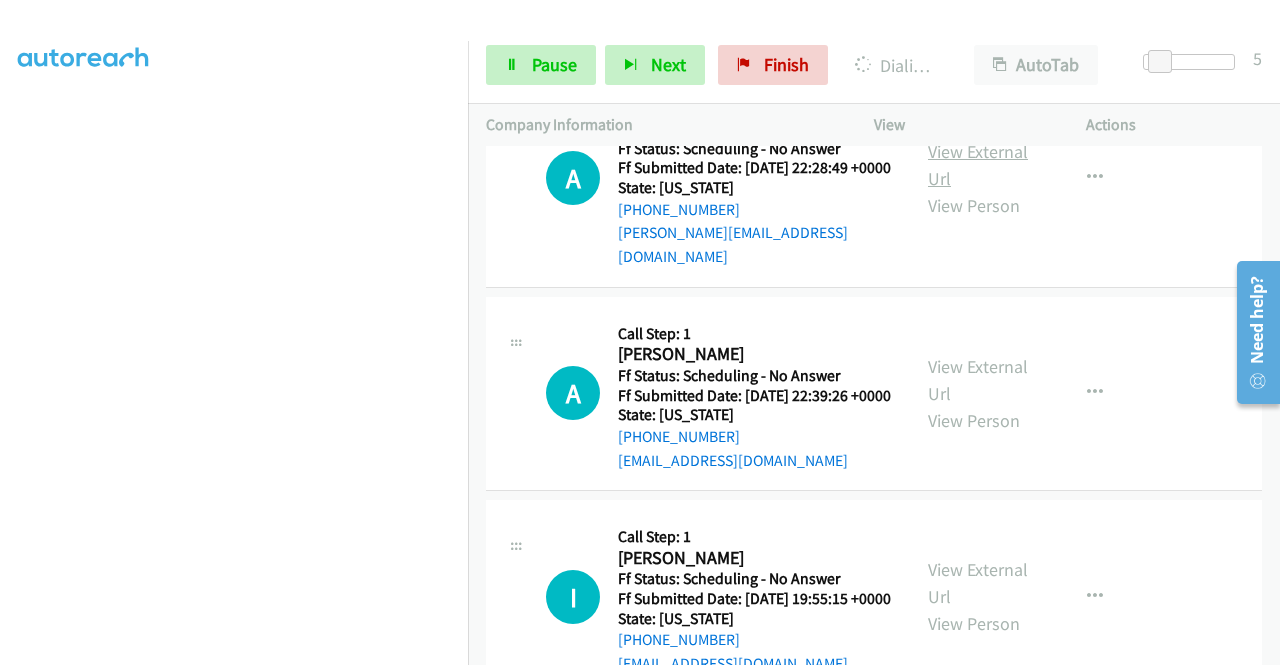 click on "View External Url" at bounding box center [978, 165] 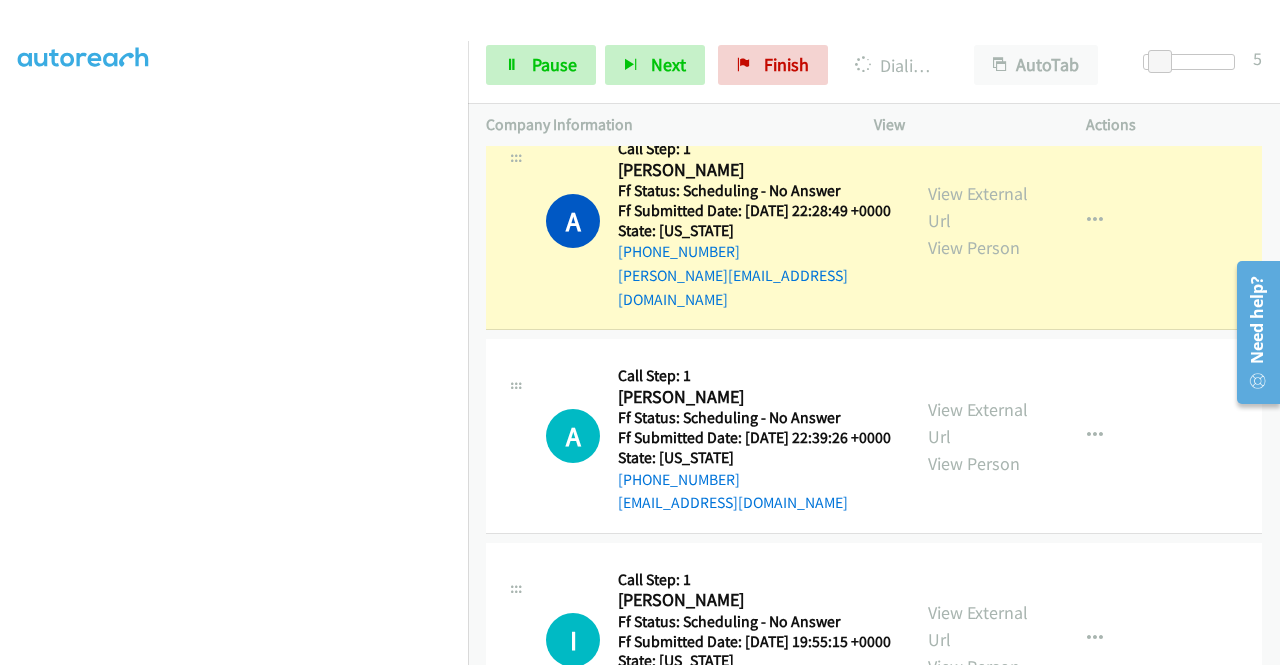 scroll, scrollTop: 456, scrollLeft: 0, axis: vertical 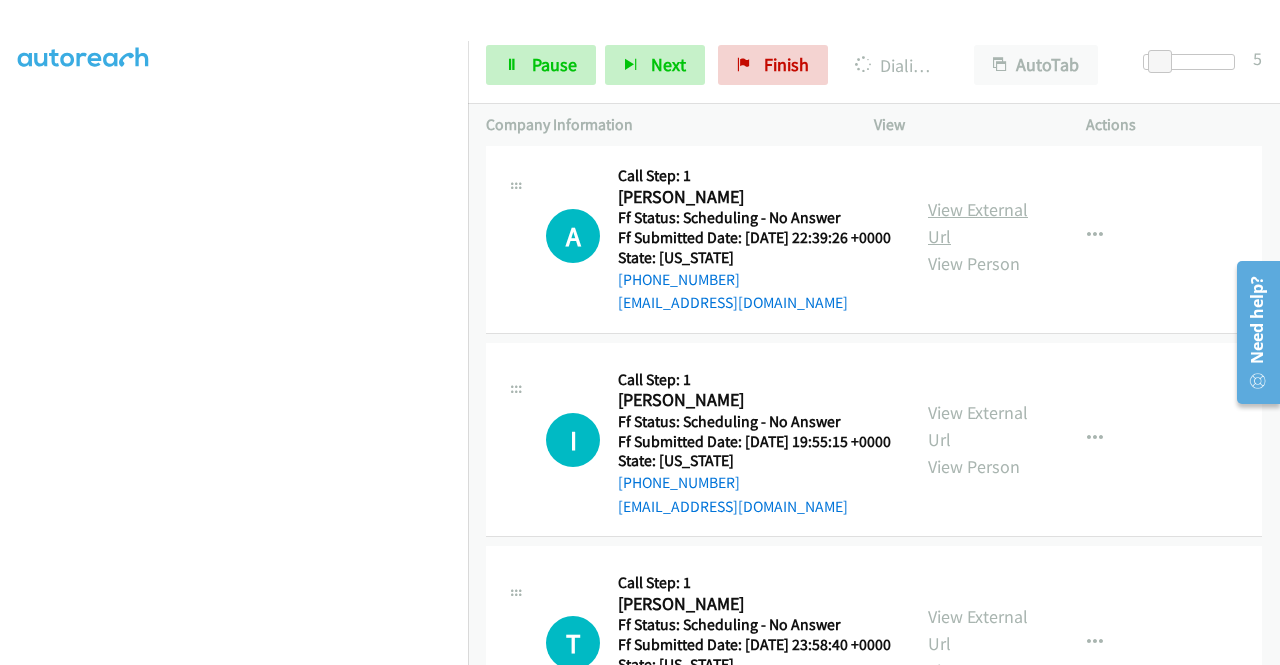 click on "View External Url" at bounding box center [978, 223] 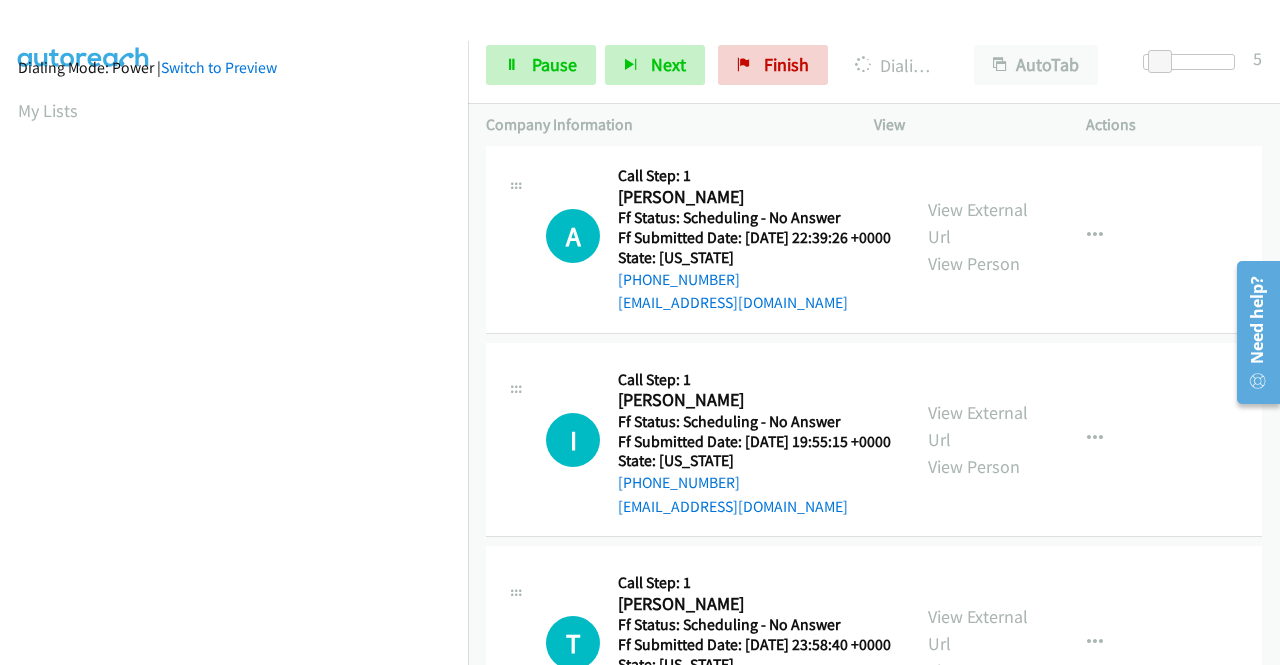 scroll, scrollTop: 0, scrollLeft: 0, axis: both 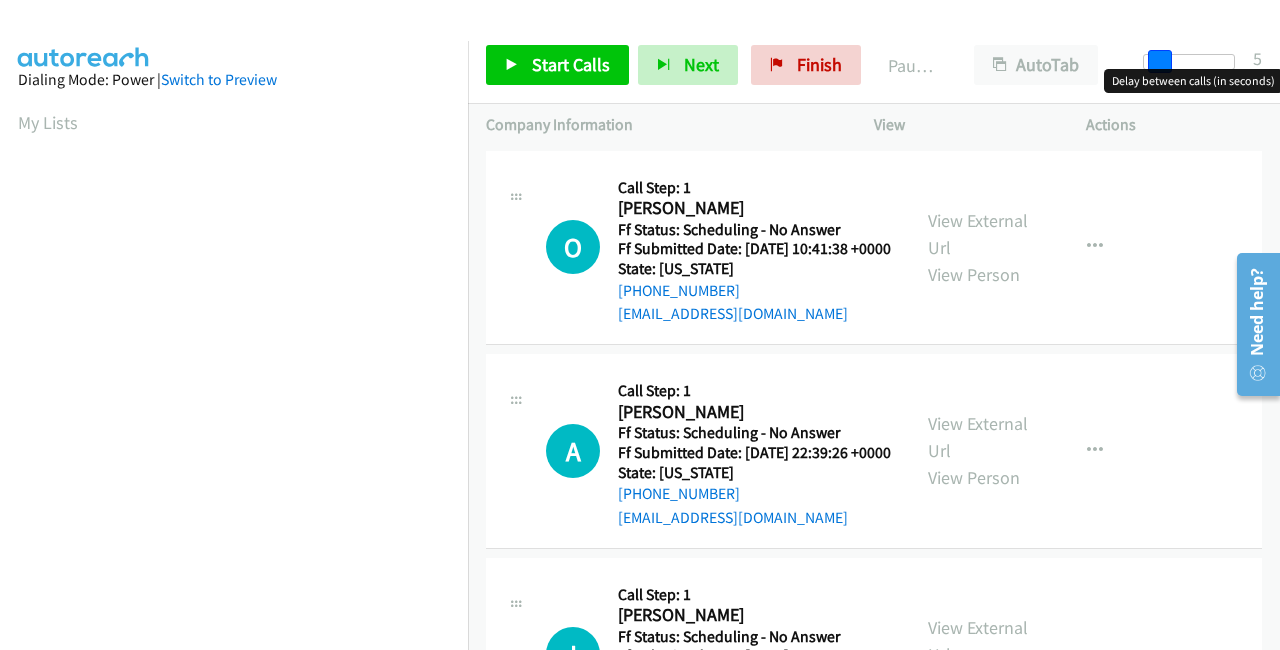 drag, startPoint x: 1155, startPoint y: 59, endPoint x: 1170, endPoint y: 57, distance: 15.132746 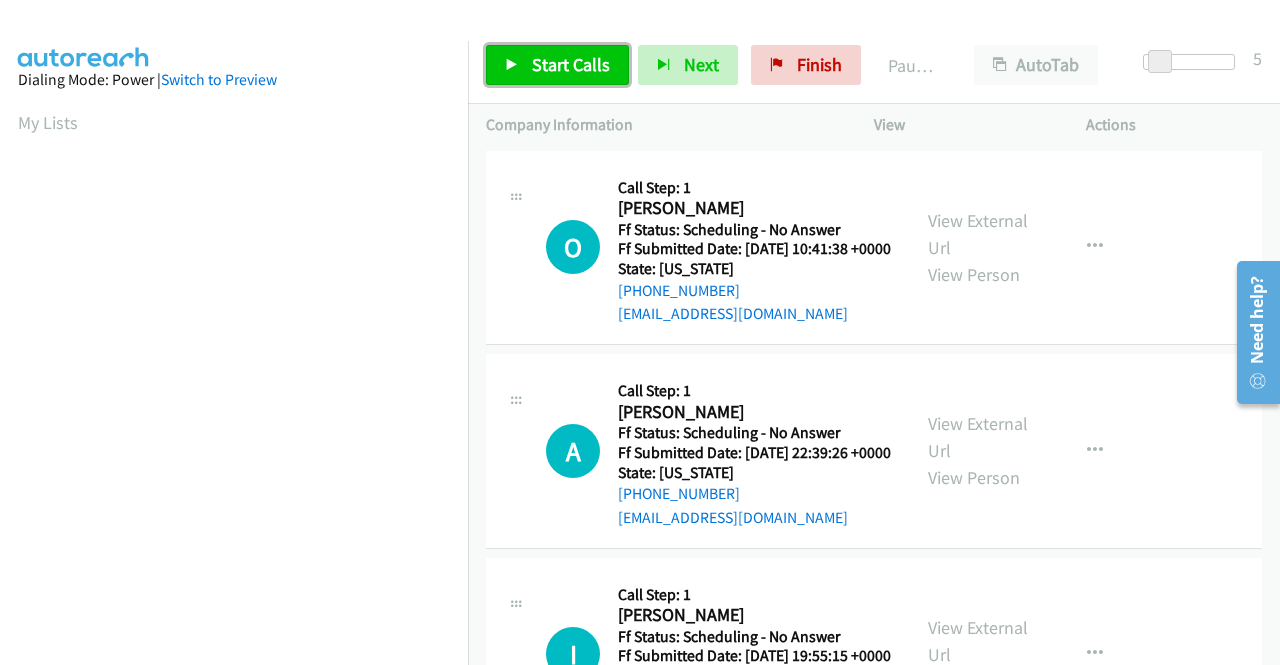 click on "Start Calls" at bounding box center [571, 64] 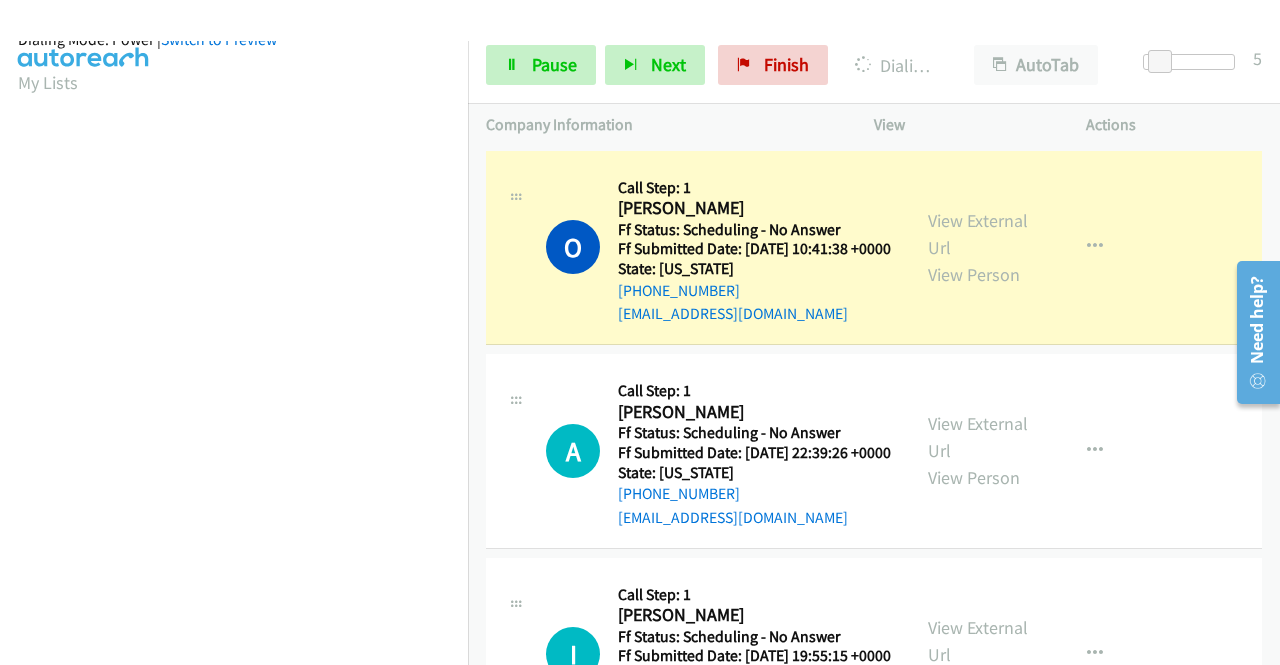 scroll, scrollTop: 440, scrollLeft: 0, axis: vertical 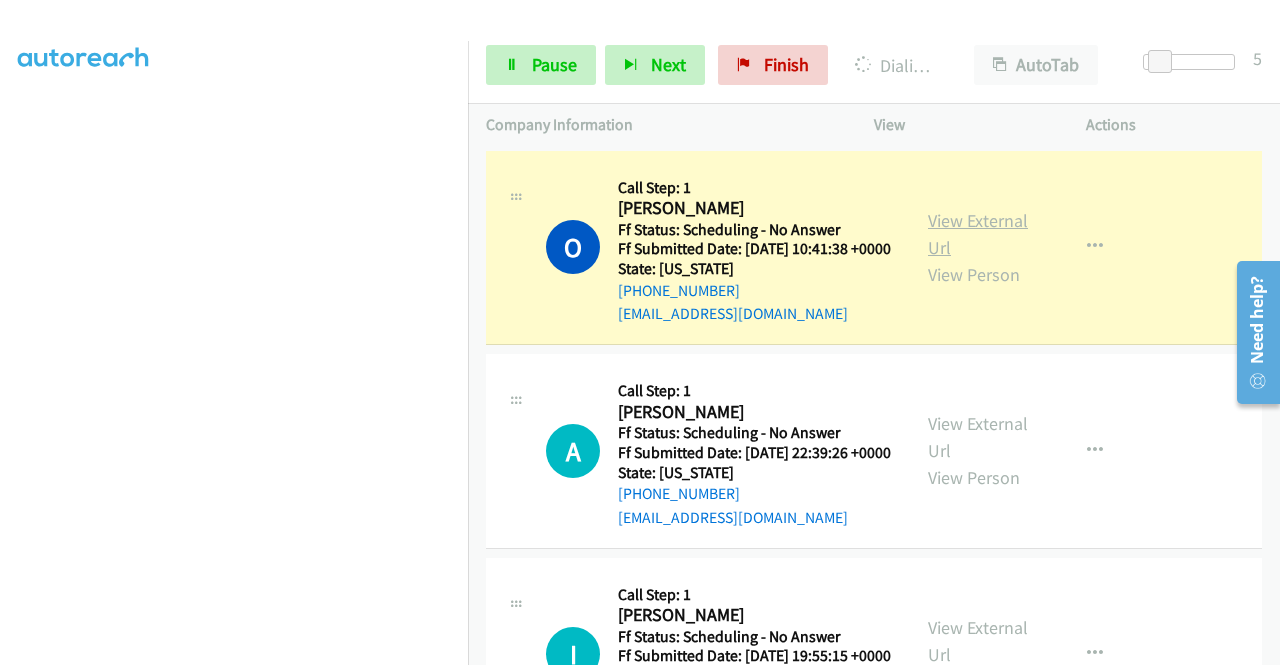 click on "View External Url" at bounding box center [978, 234] 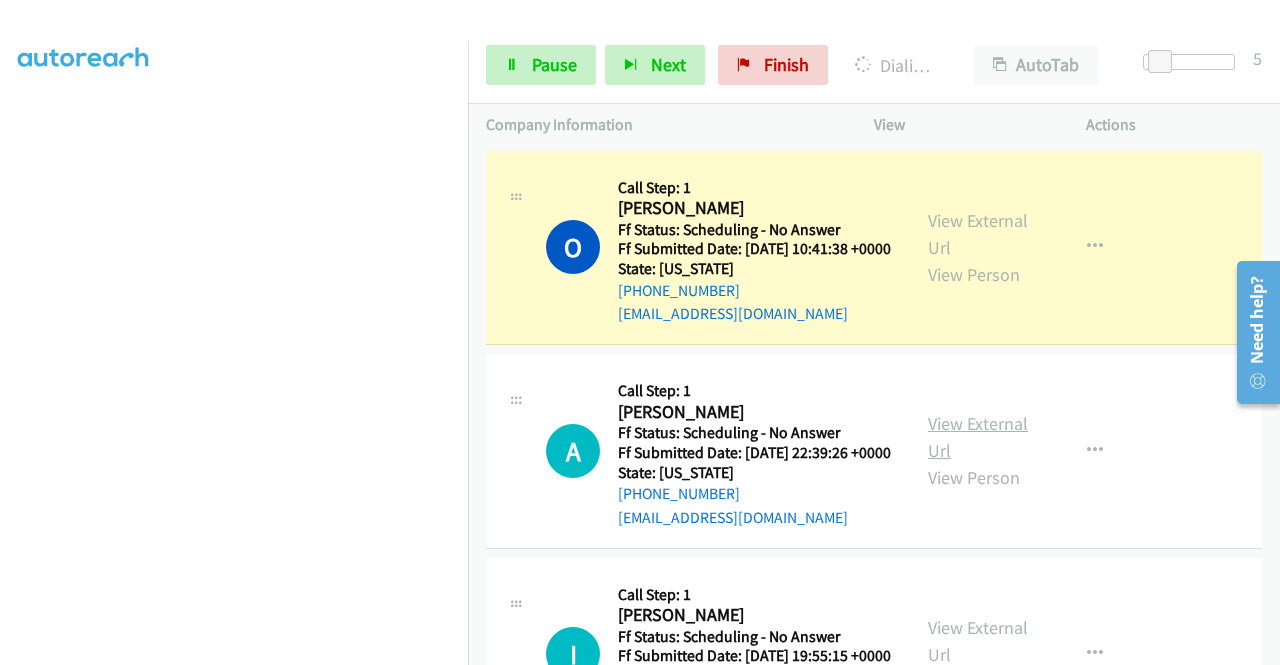 click on "View External Url" at bounding box center (978, 437) 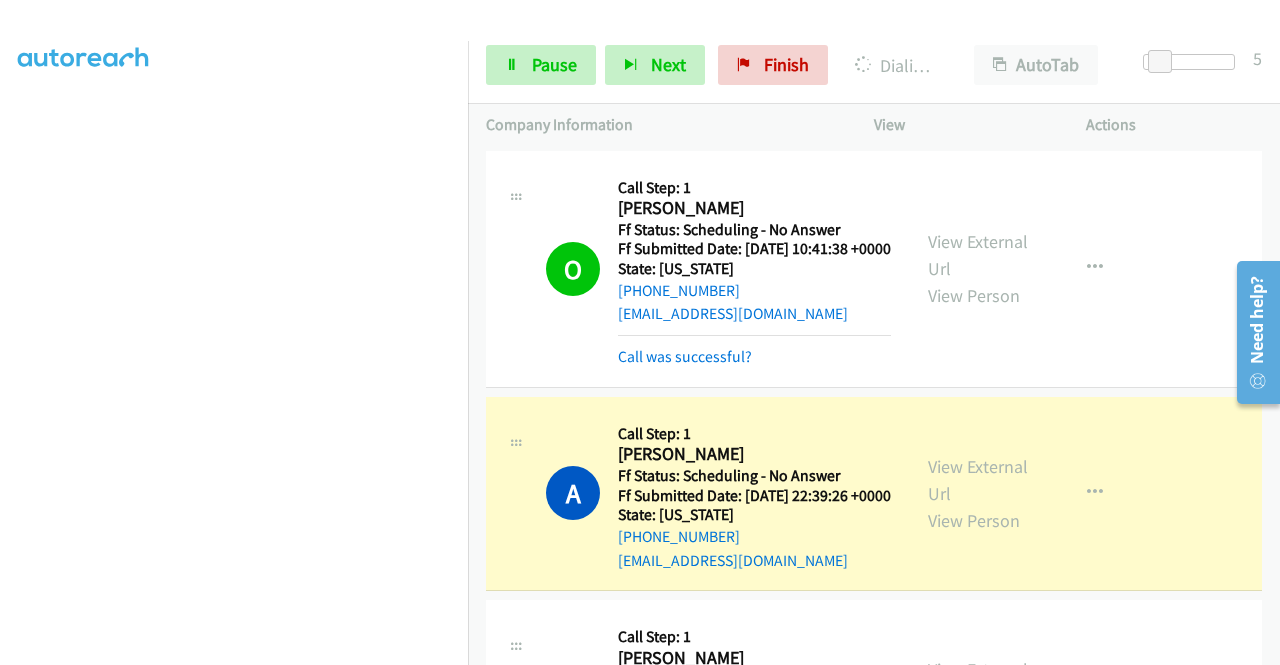 scroll, scrollTop: 456, scrollLeft: 0, axis: vertical 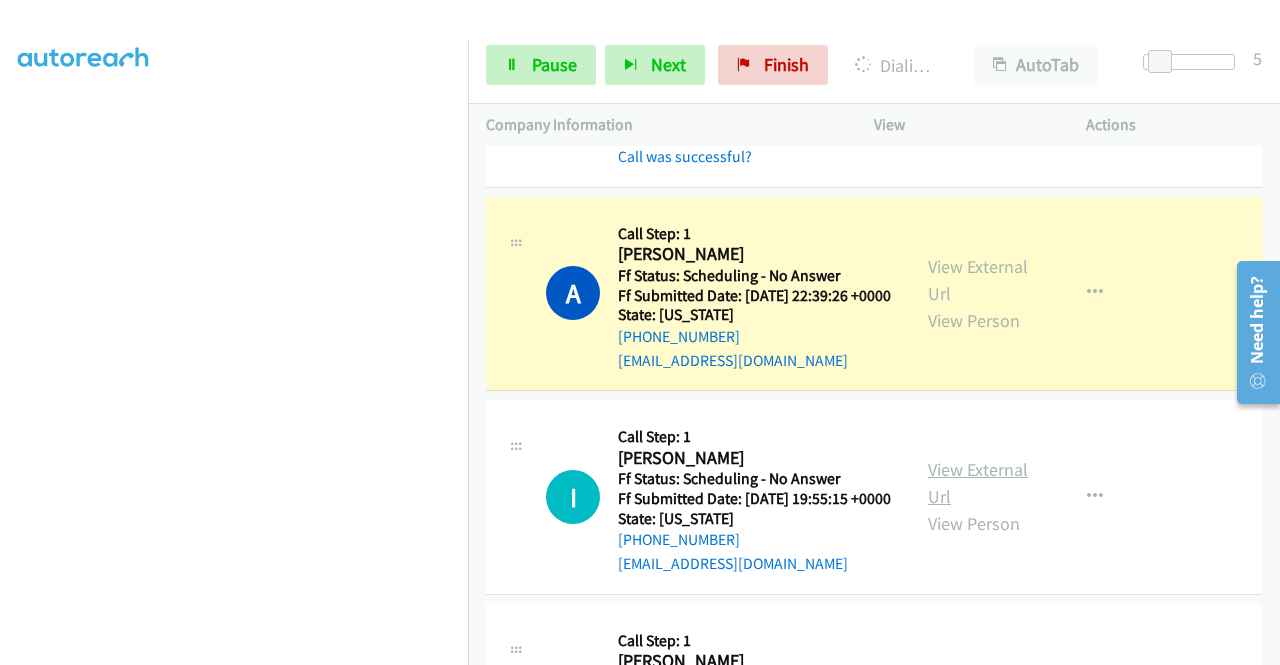 click on "View External Url" at bounding box center (978, 483) 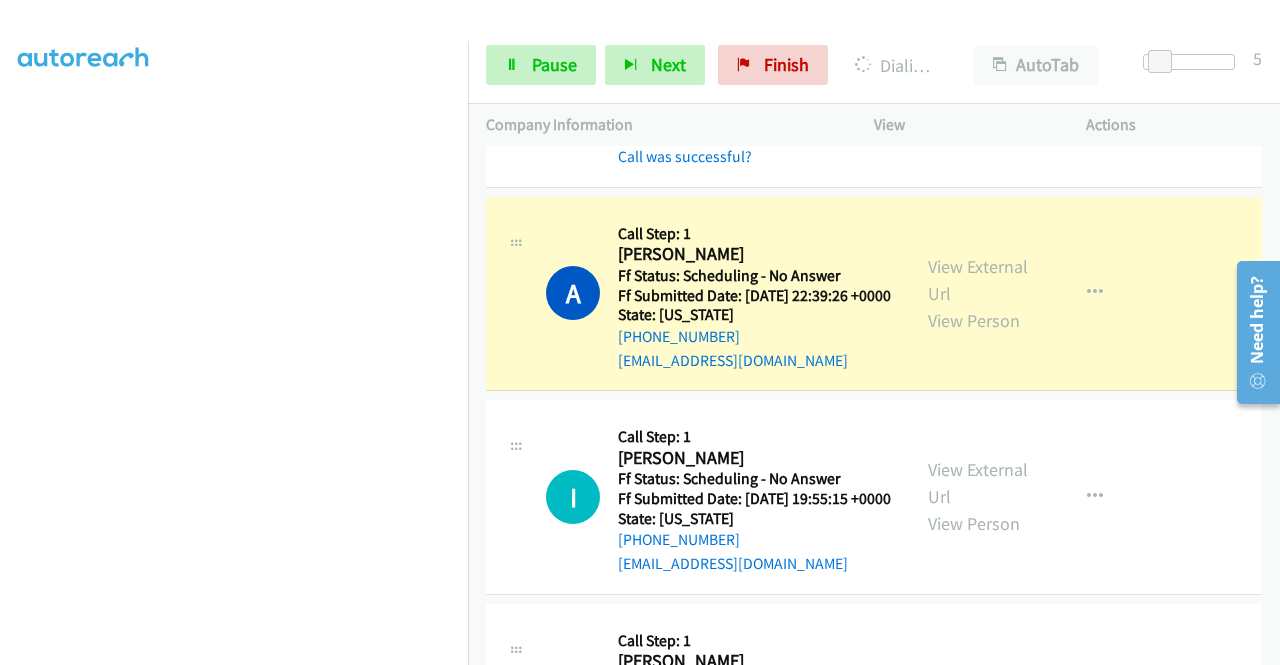 scroll, scrollTop: 0, scrollLeft: 0, axis: both 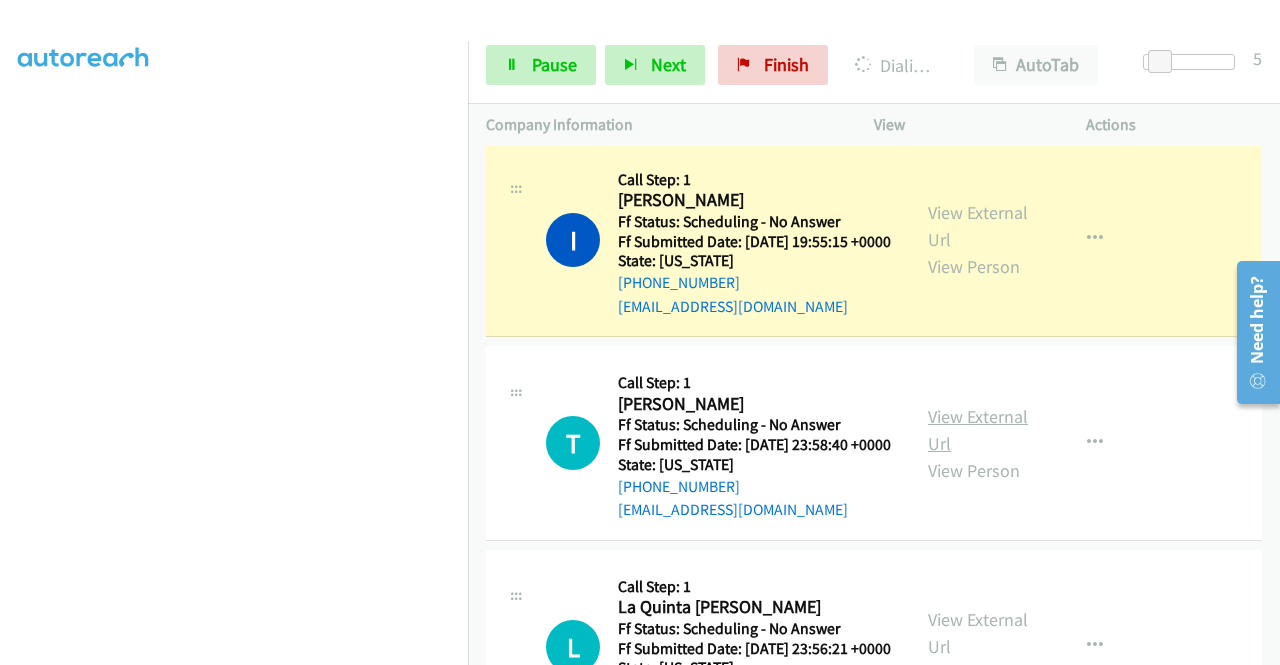 click on "View External Url" at bounding box center [978, 430] 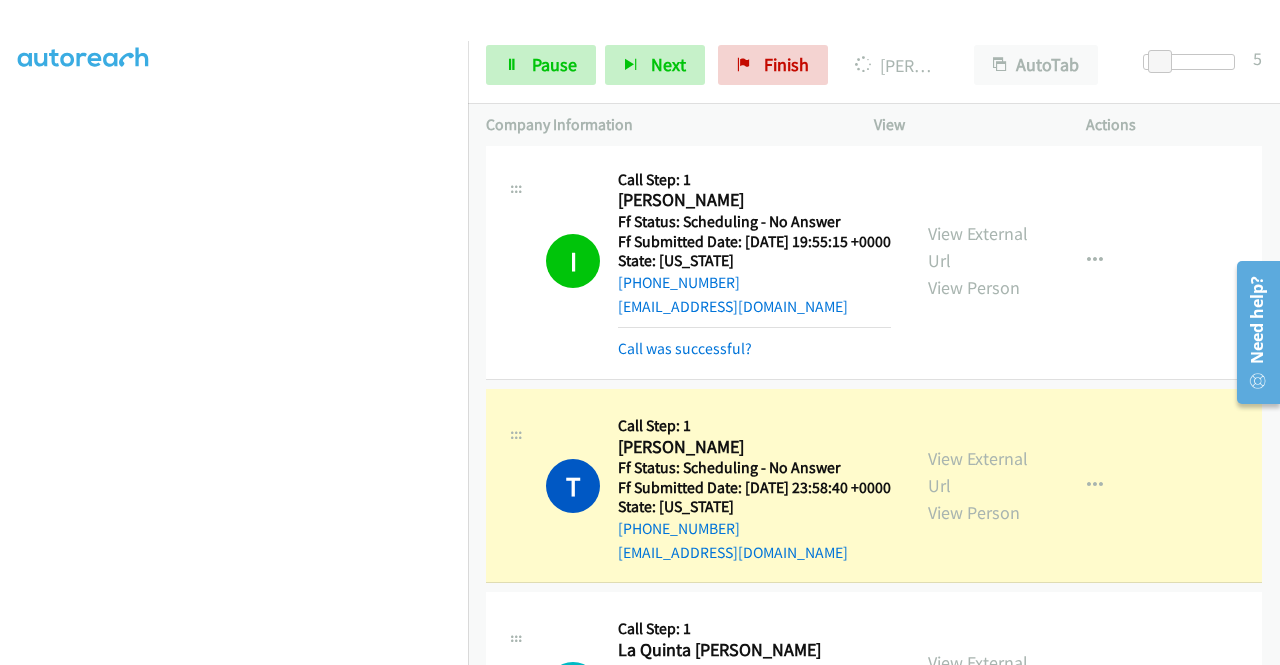scroll, scrollTop: 456, scrollLeft: 0, axis: vertical 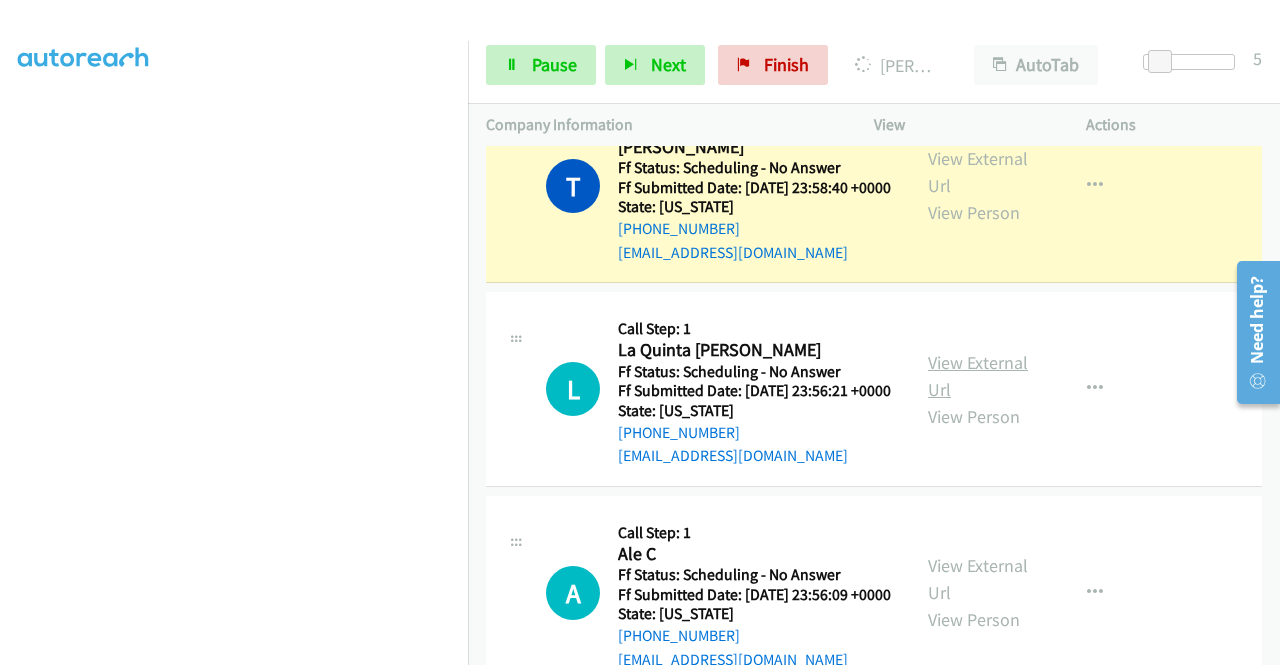 click on "View External Url" at bounding box center (978, 376) 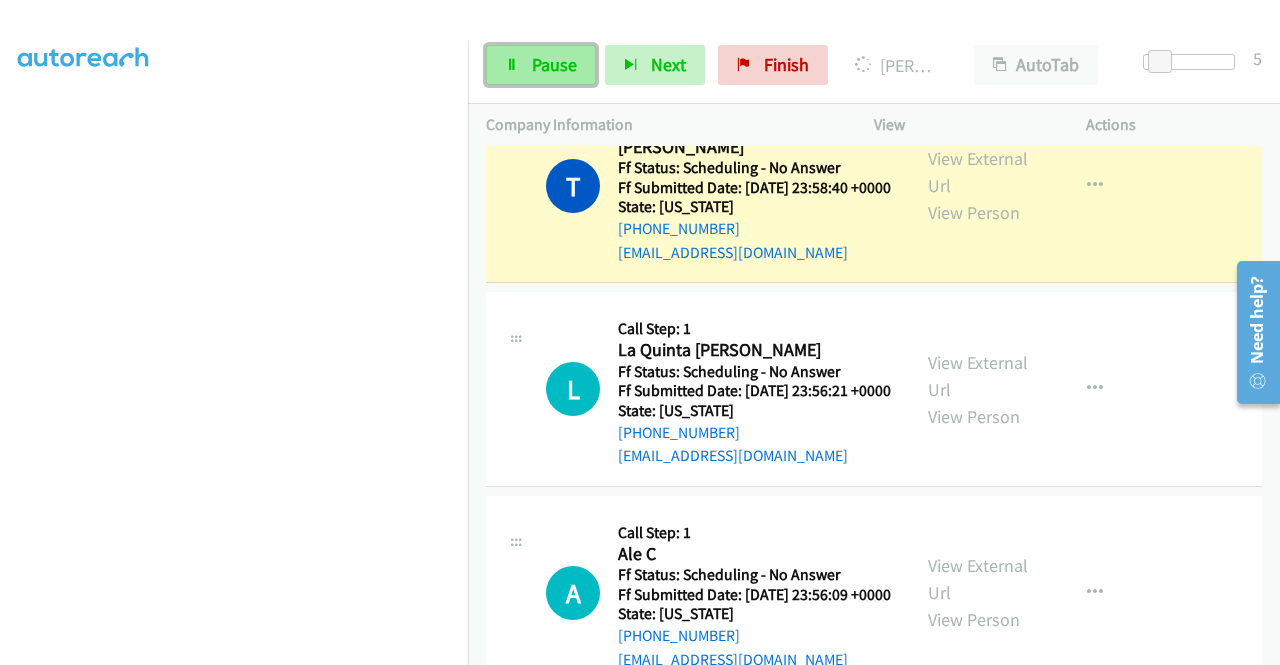 click on "Pause" at bounding box center (554, 64) 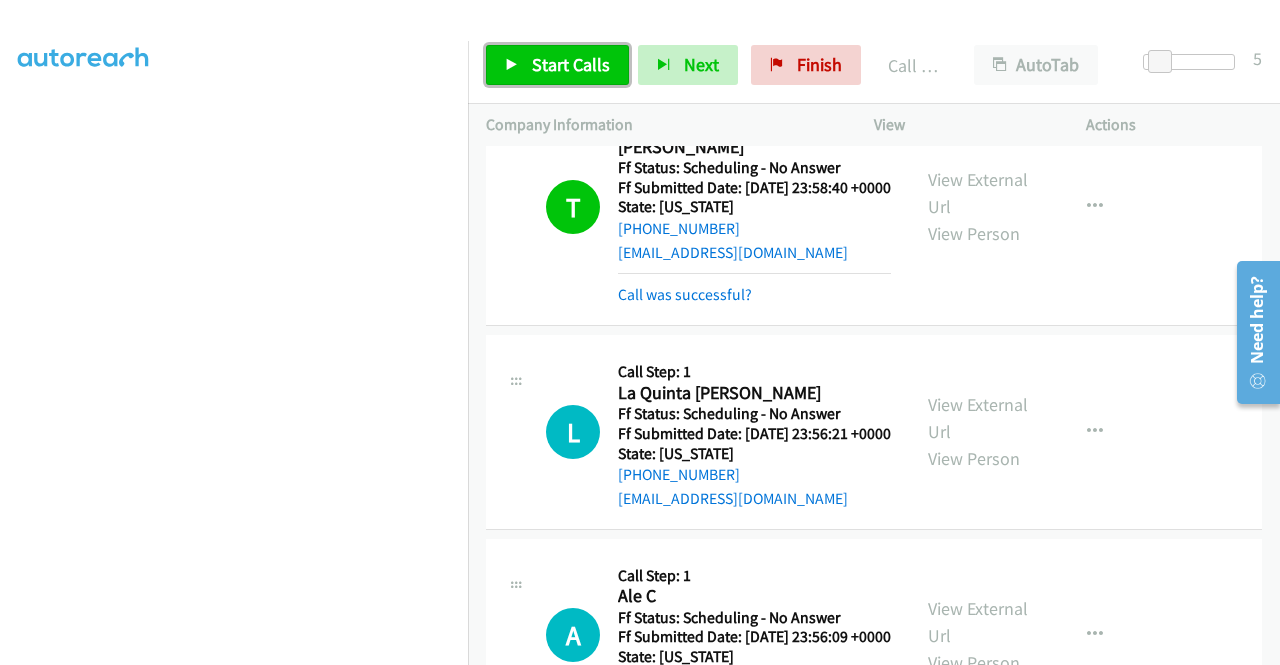 click on "Start Calls" at bounding box center (571, 64) 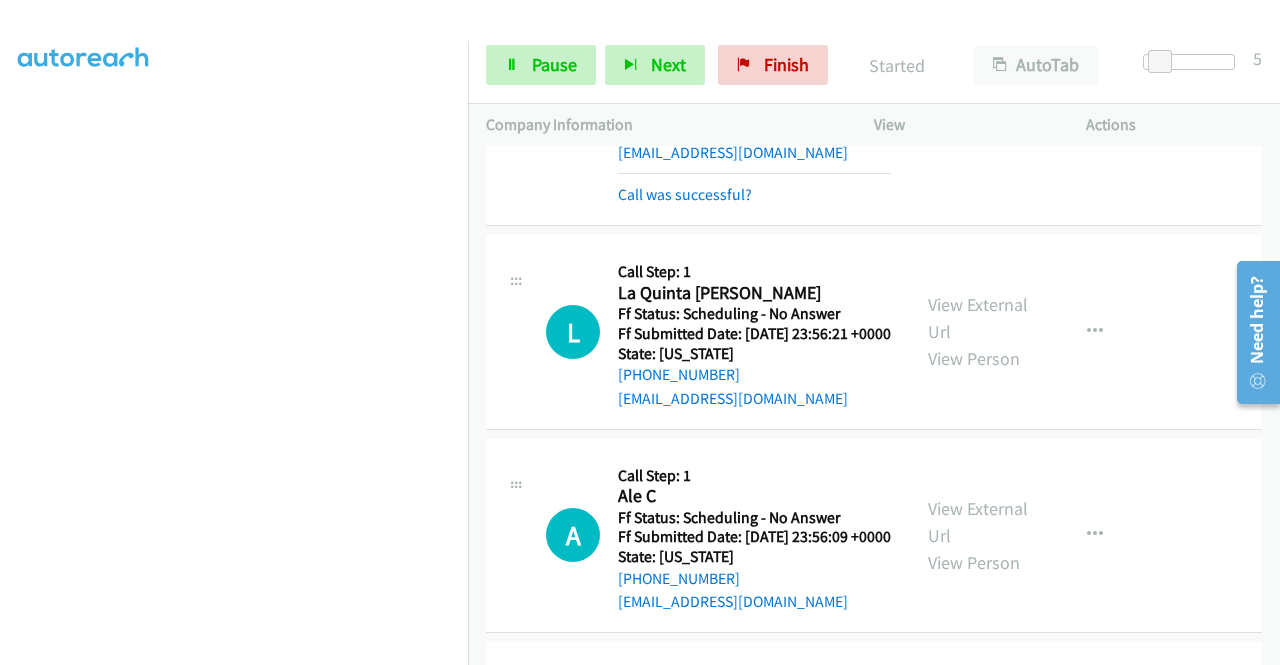 scroll, scrollTop: 1000, scrollLeft: 0, axis: vertical 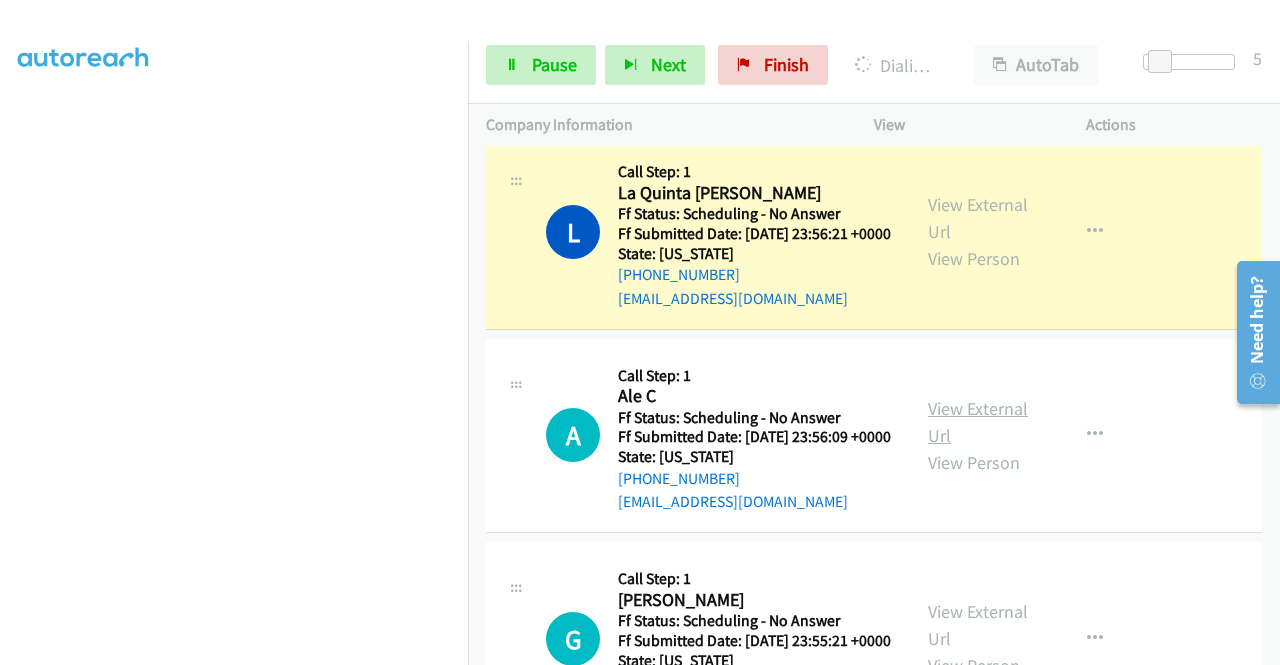 click on "View External Url" at bounding box center (978, 422) 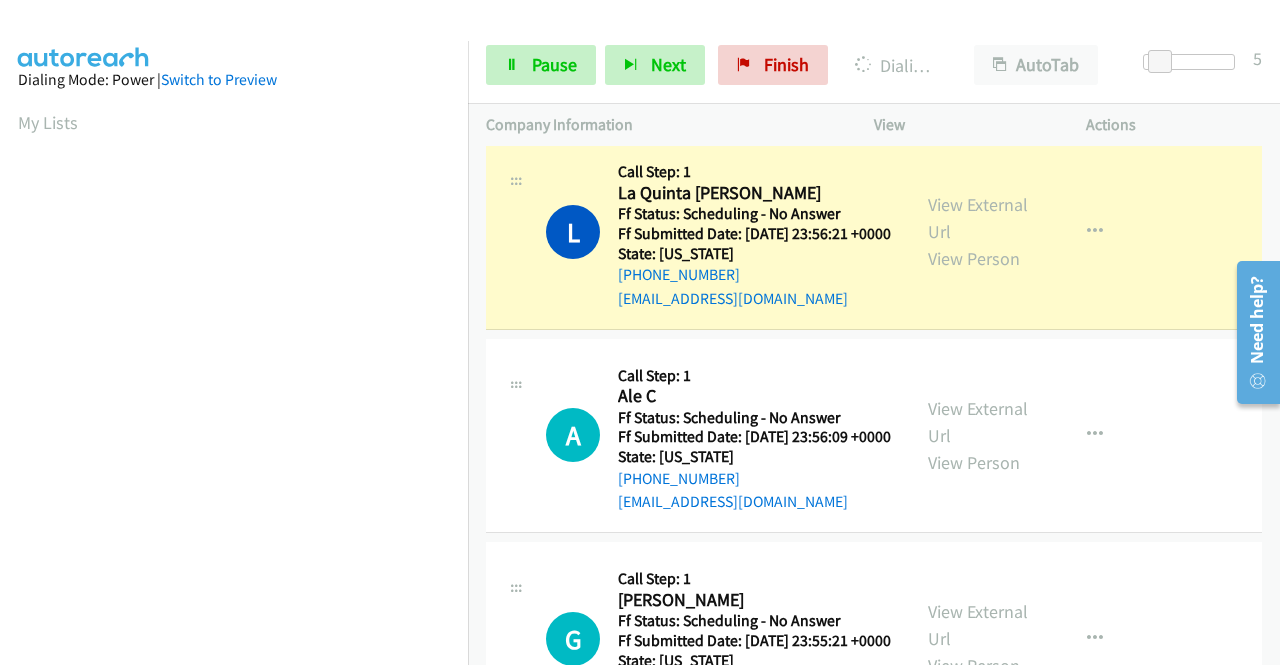 scroll, scrollTop: 456, scrollLeft: 0, axis: vertical 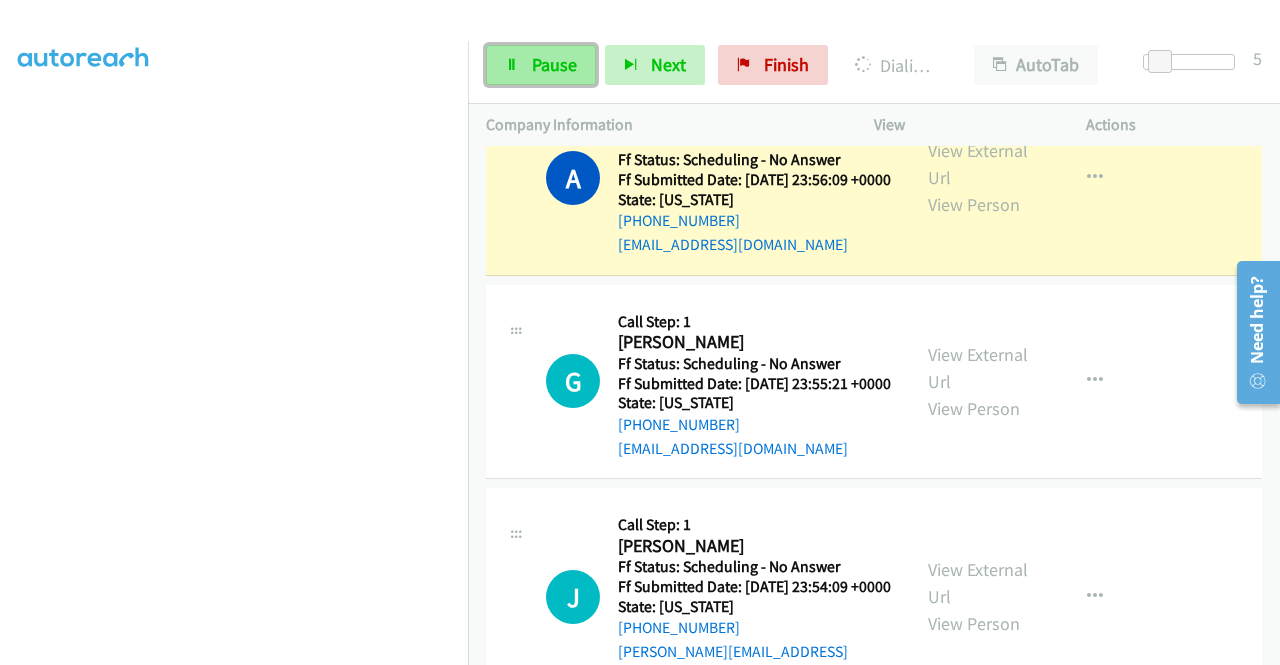 click on "Pause" at bounding box center [554, 64] 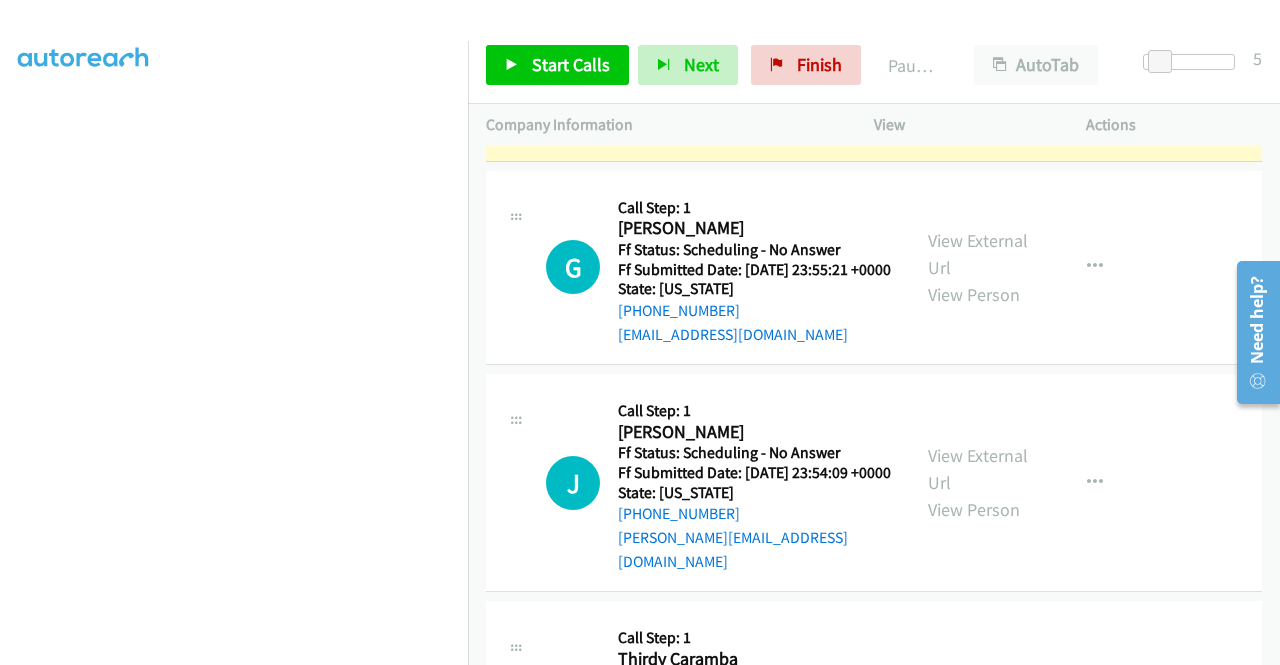 scroll, scrollTop: 1300, scrollLeft: 0, axis: vertical 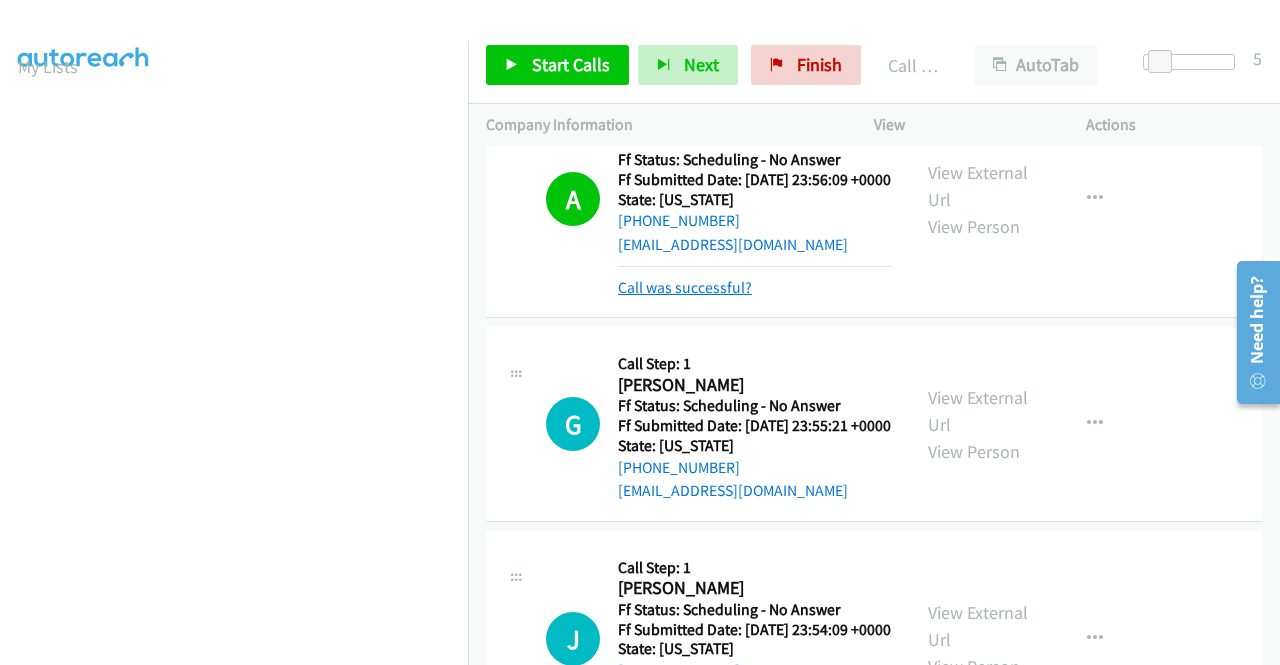 click on "Call was successful?" at bounding box center (685, 287) 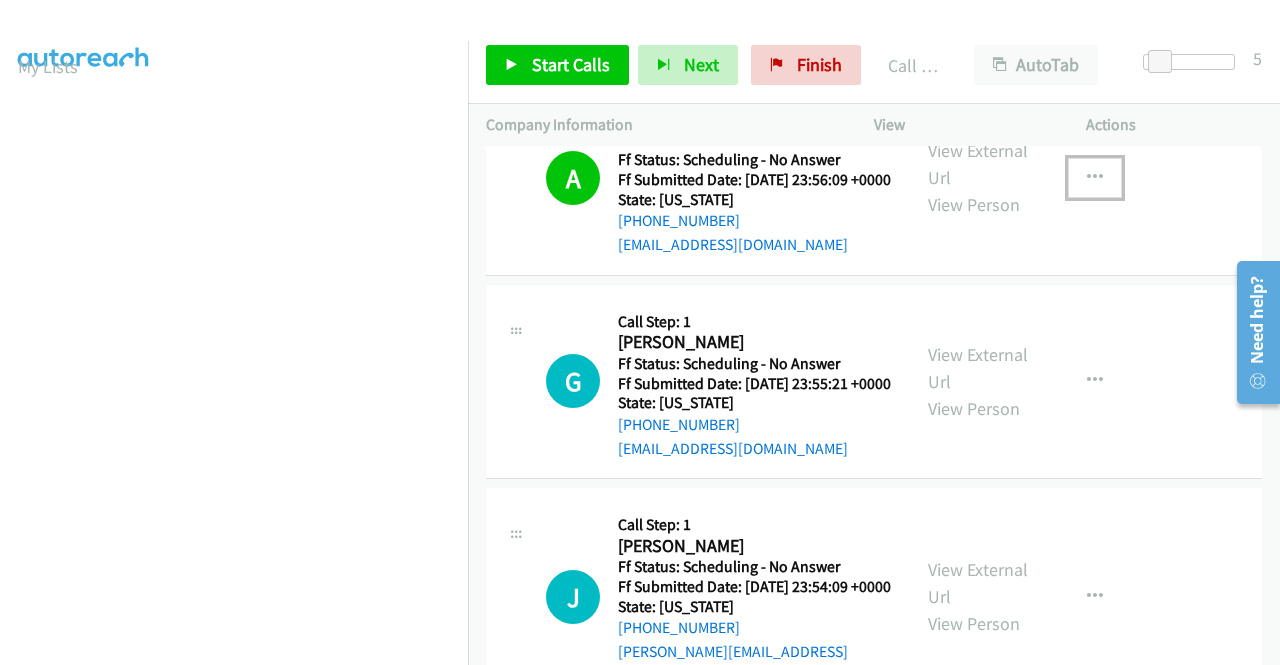click at bounding box center [1095, 178] 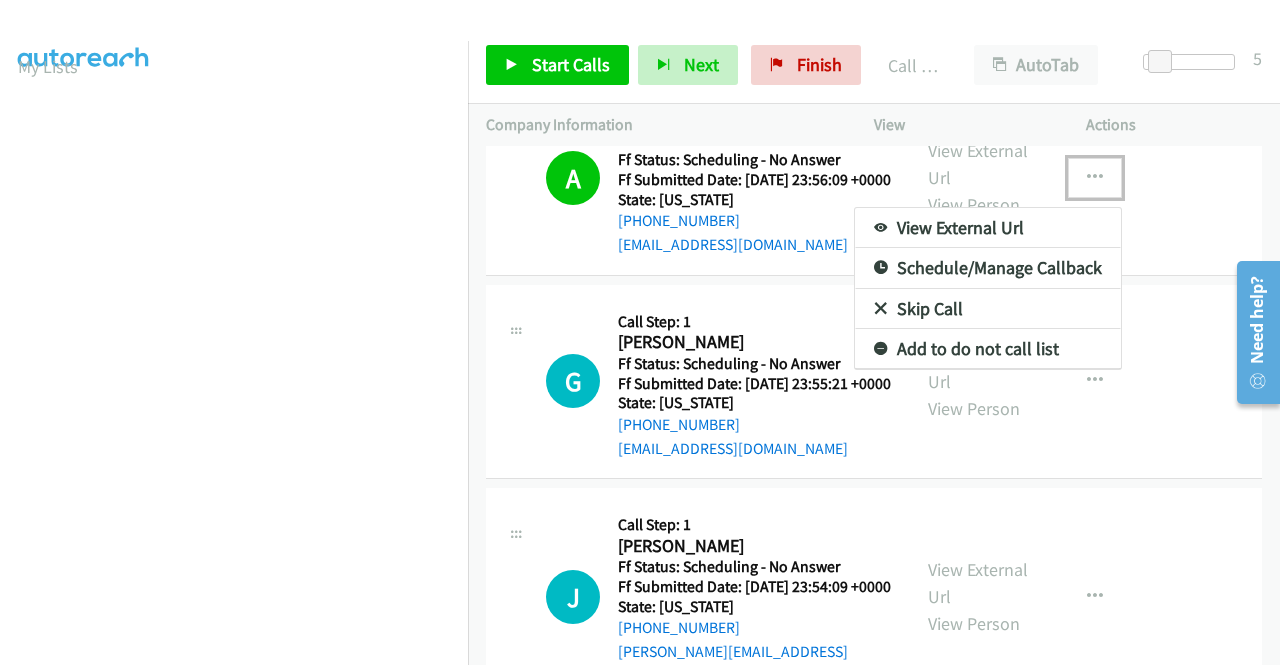 click on "Skip Call" at bounding box center [988, 309] 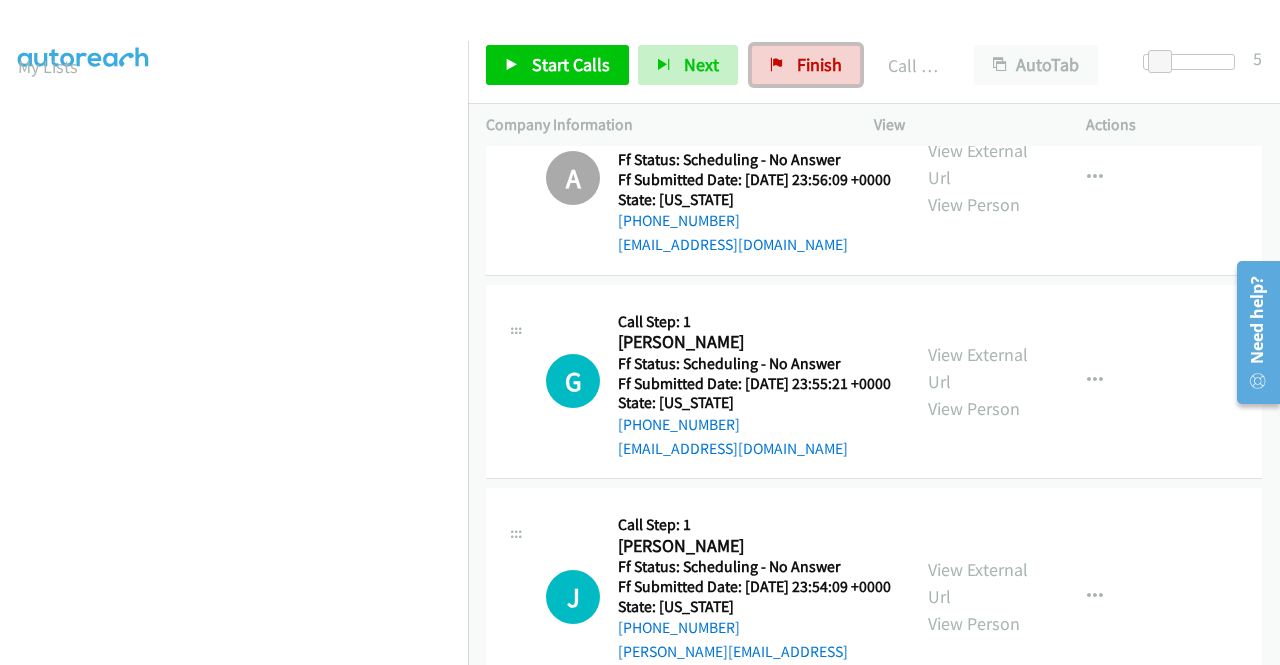 drag, startPoint x: 794, startPoint y: 73, endPoint x: 742, endPoint y: 93, distance: 55.713554 